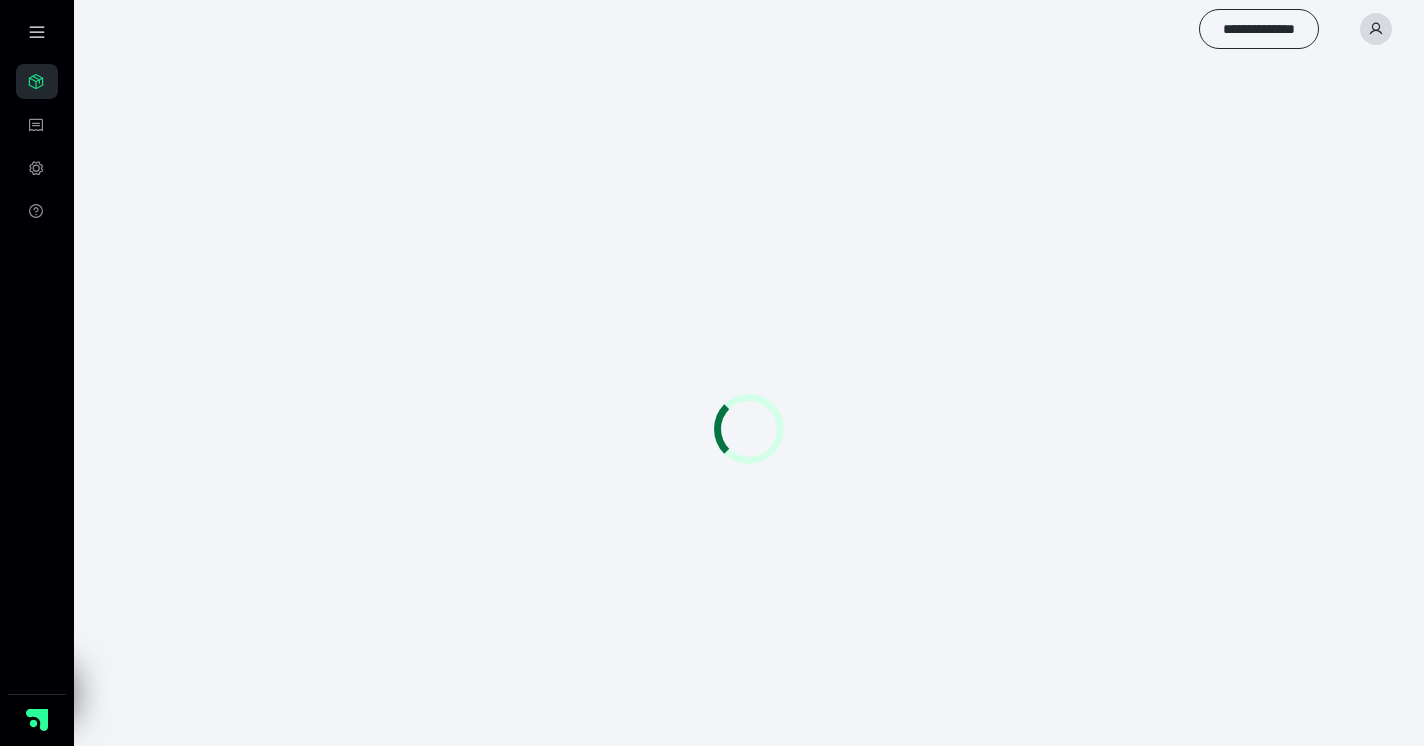 scroll, scrollTop: 0, scrollLeft: 0, axis: both 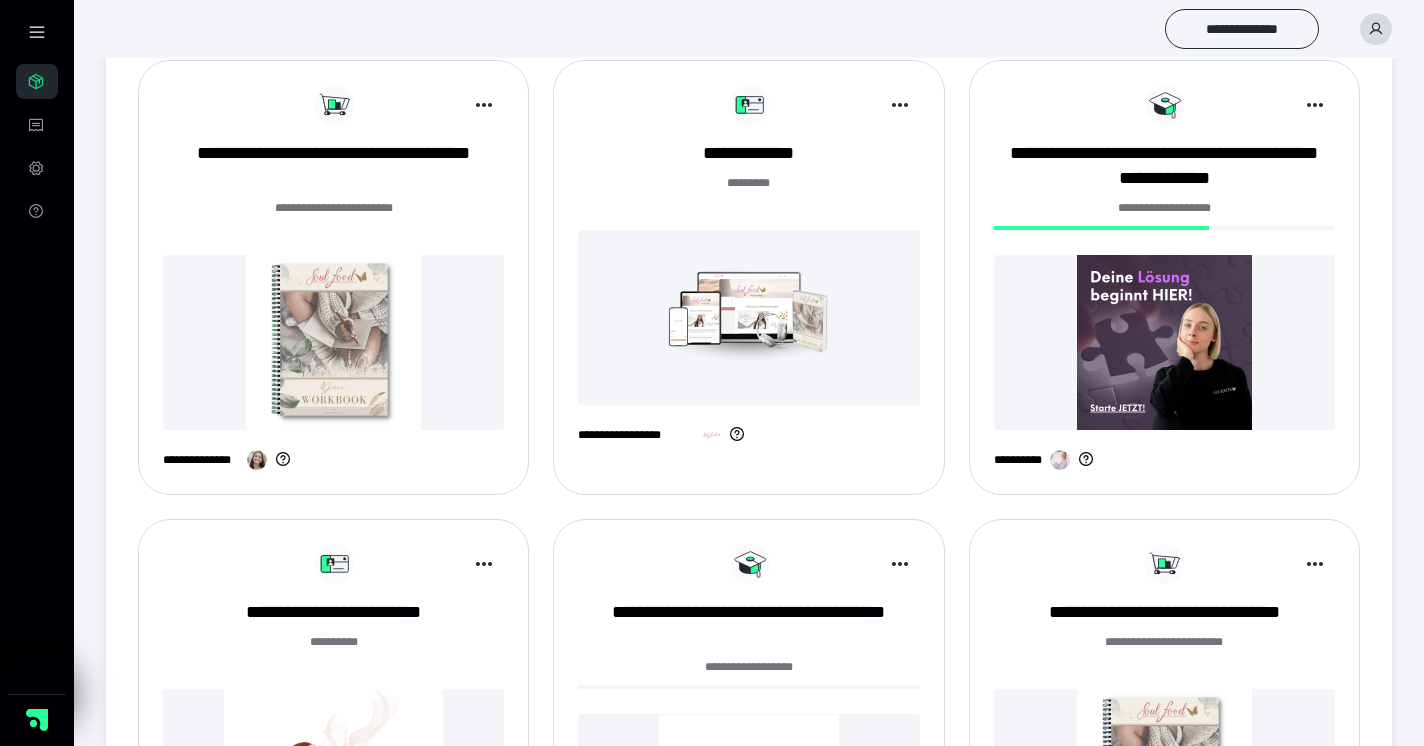 click at bounding box center [748, 317] 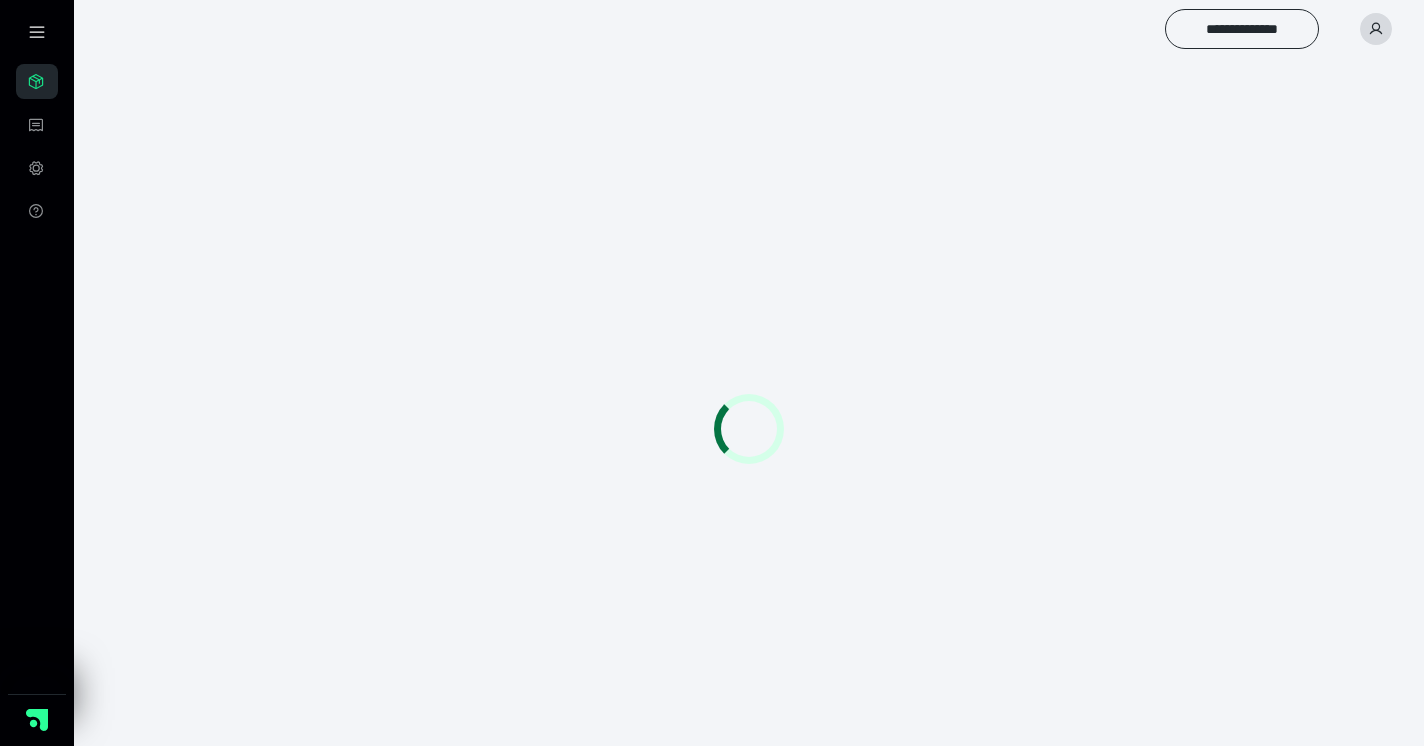 scroll, scrollTop: 0, scrollLeft: 0, axis: both 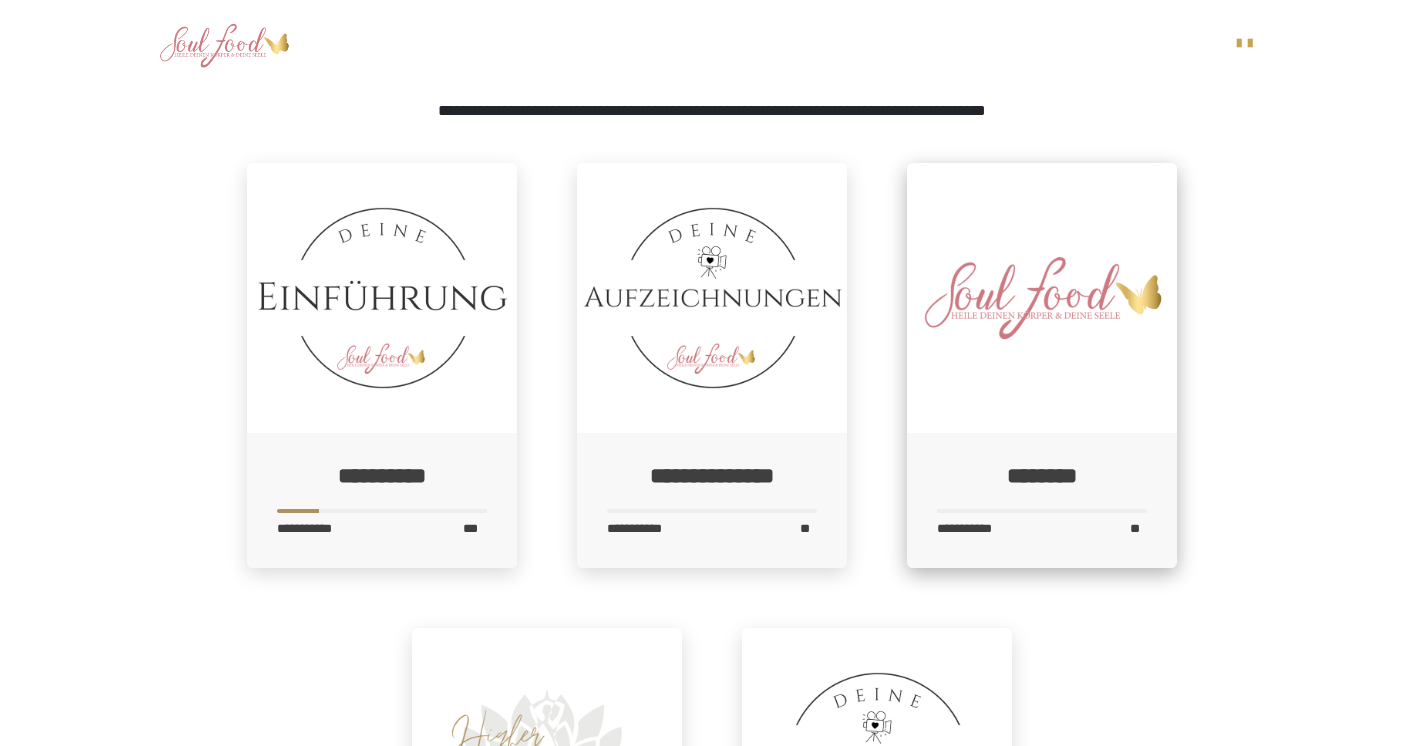 click at bounding box center (1042, 298) 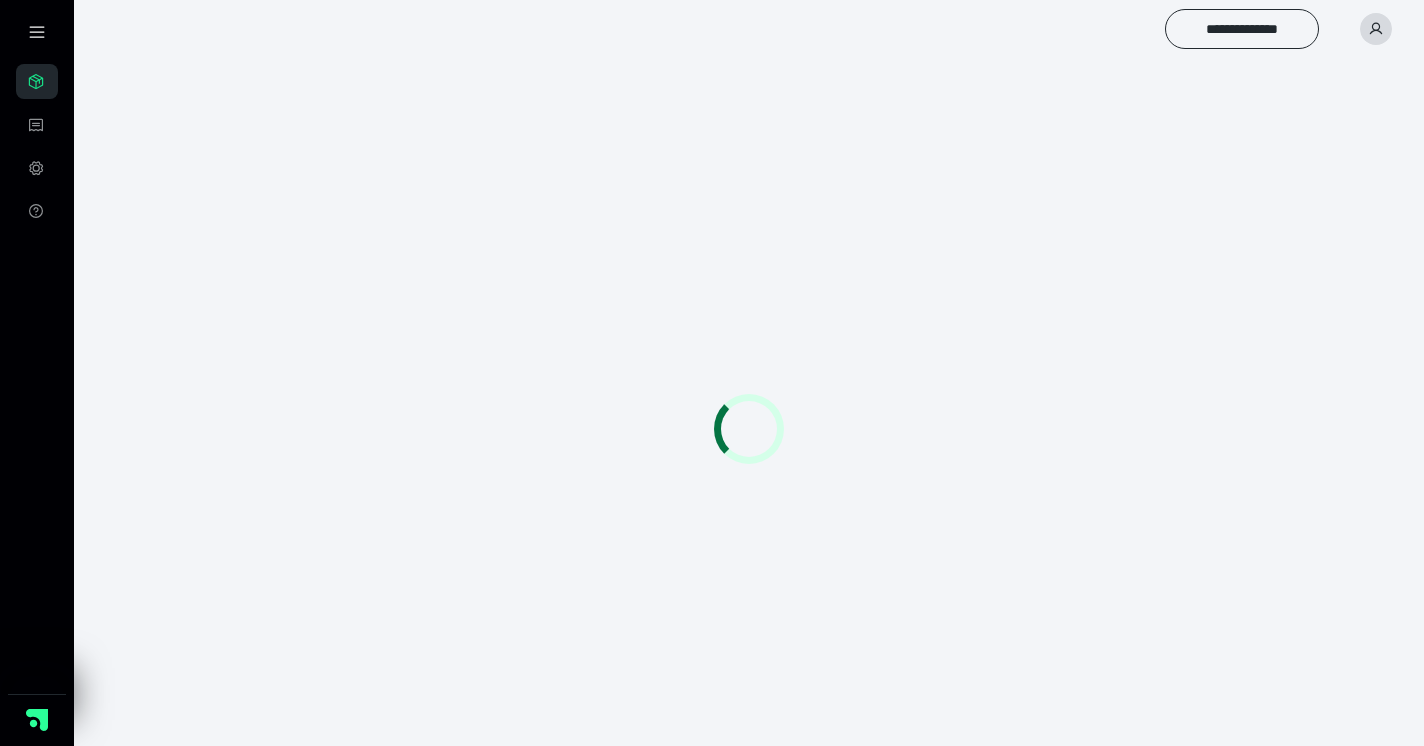 scroll, scrollTop: 0, scrollLeft: 0, axis: both 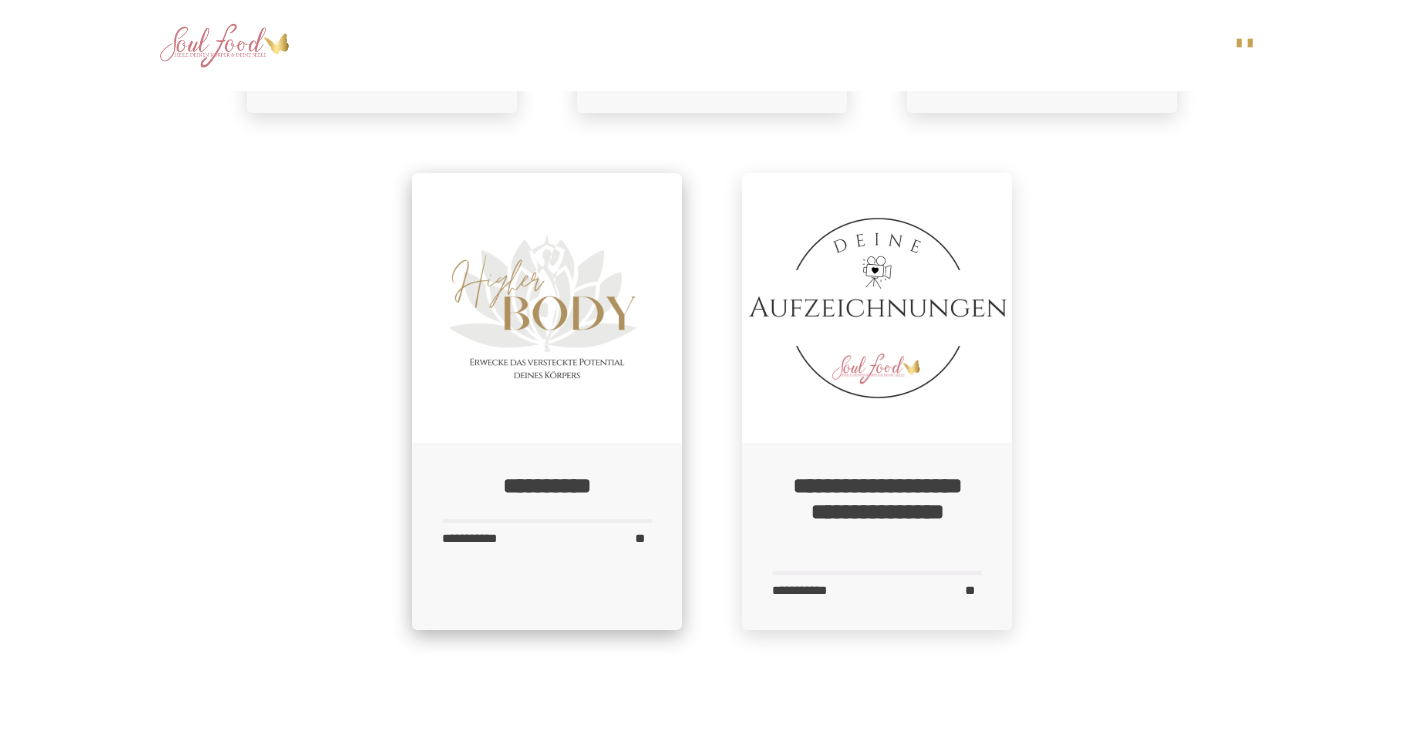 click at bounding box center (547, 308) 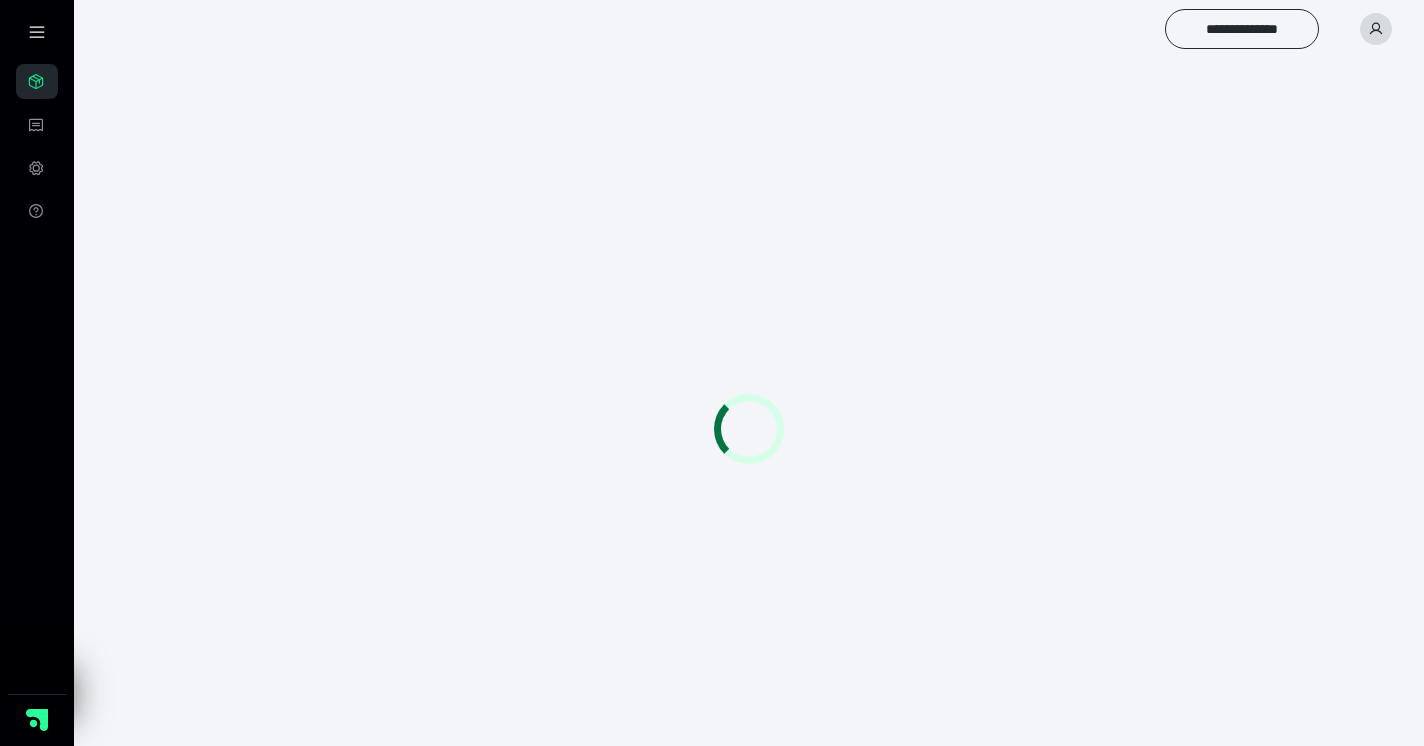 scroll, scrollTop: 0, scrollLeft: 0, axis: both 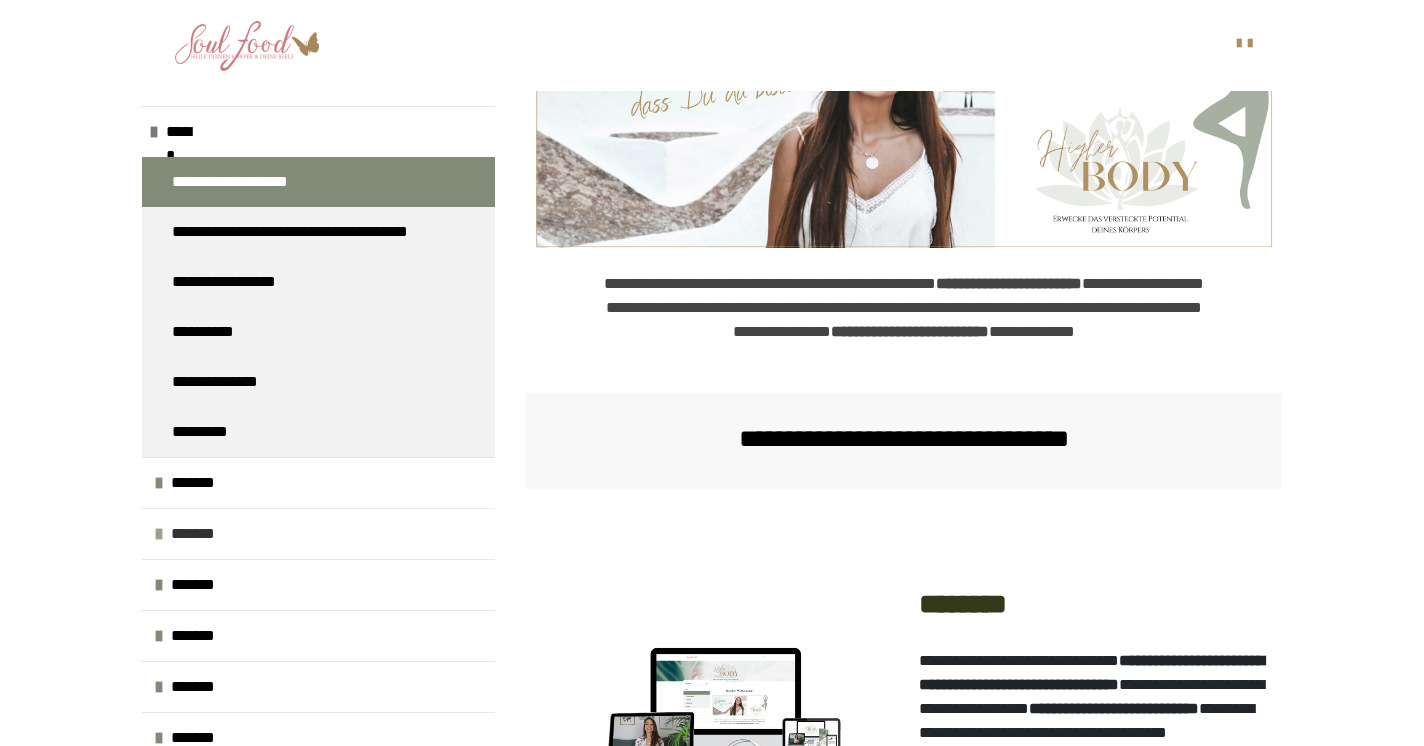 click on "*******" at bounding box center (198, 534) 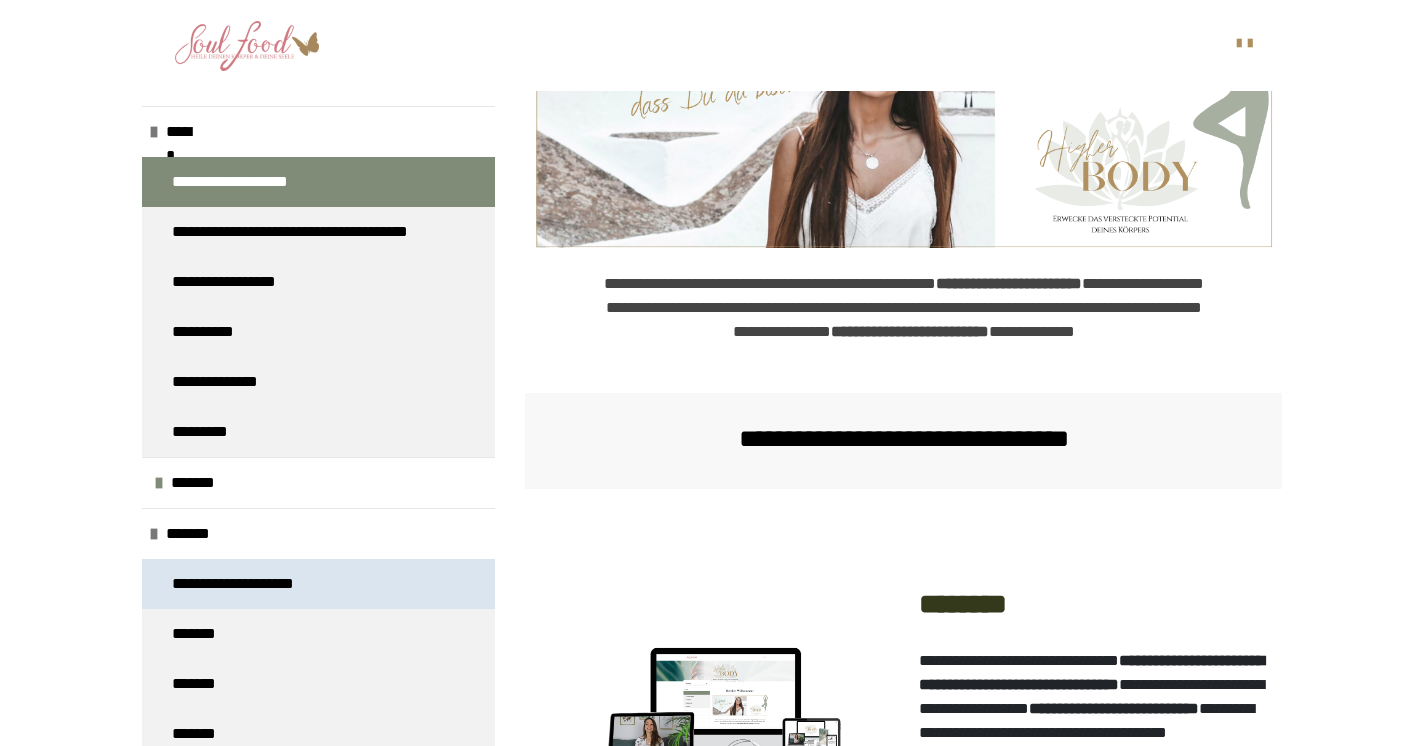 click on "**********" at bounding box center (246, 584) 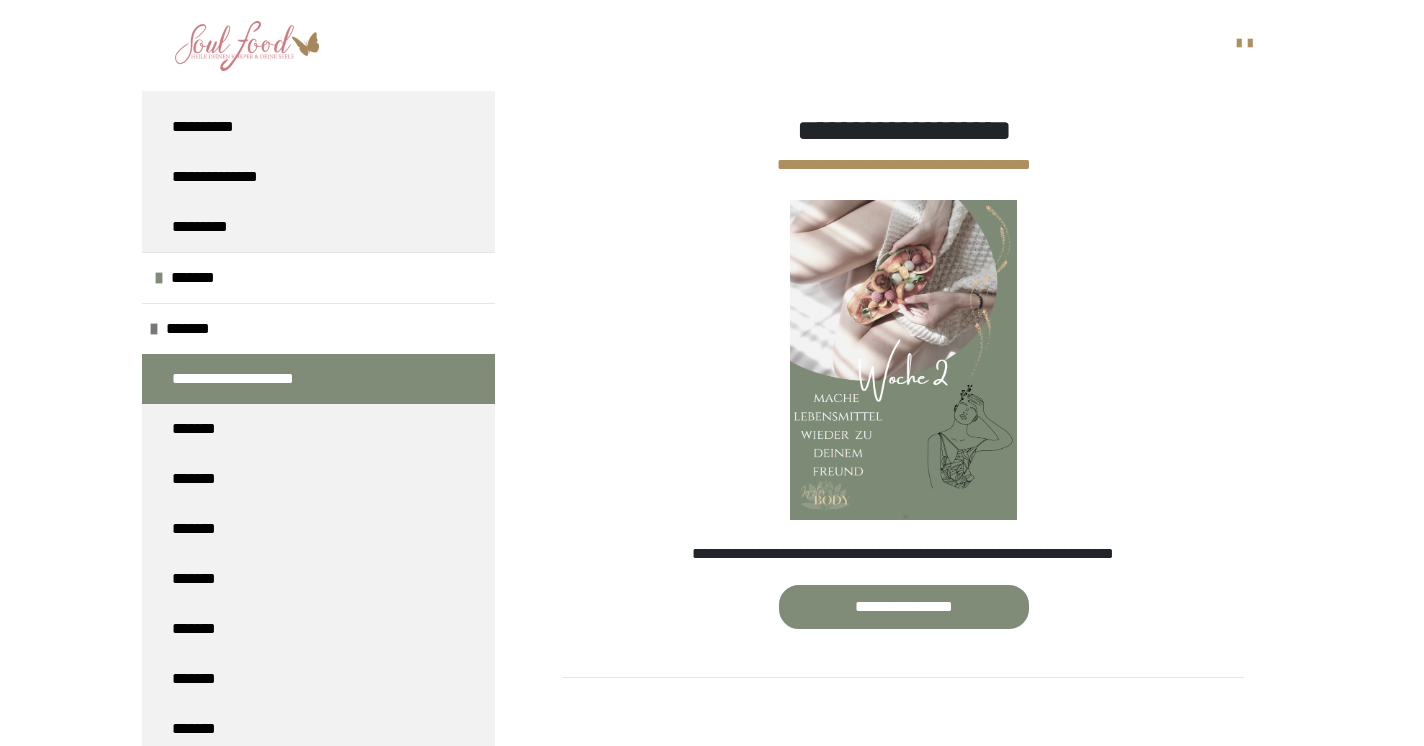 scroll, scrollTop: 220, scrollLeft: 0, axis: vertical 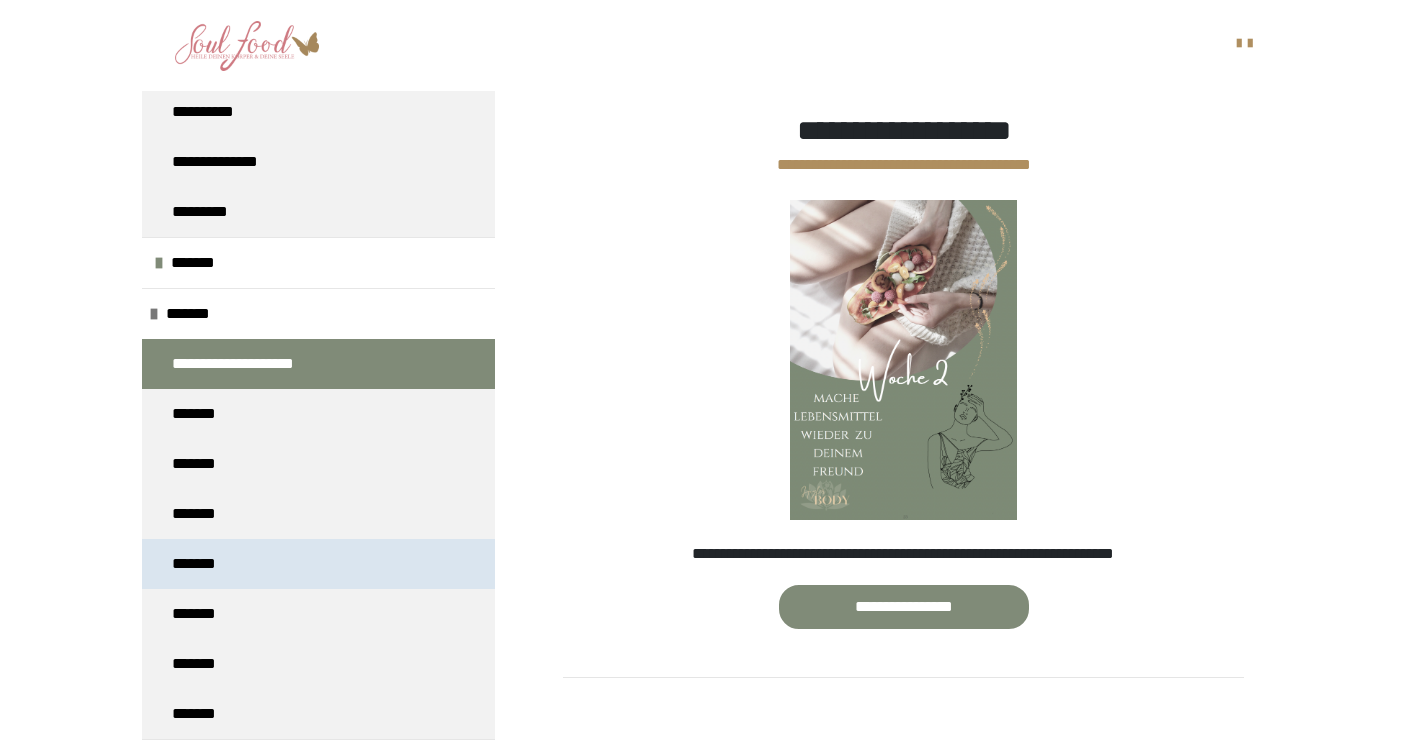 click on "*******" at bounding box center (196, 564) 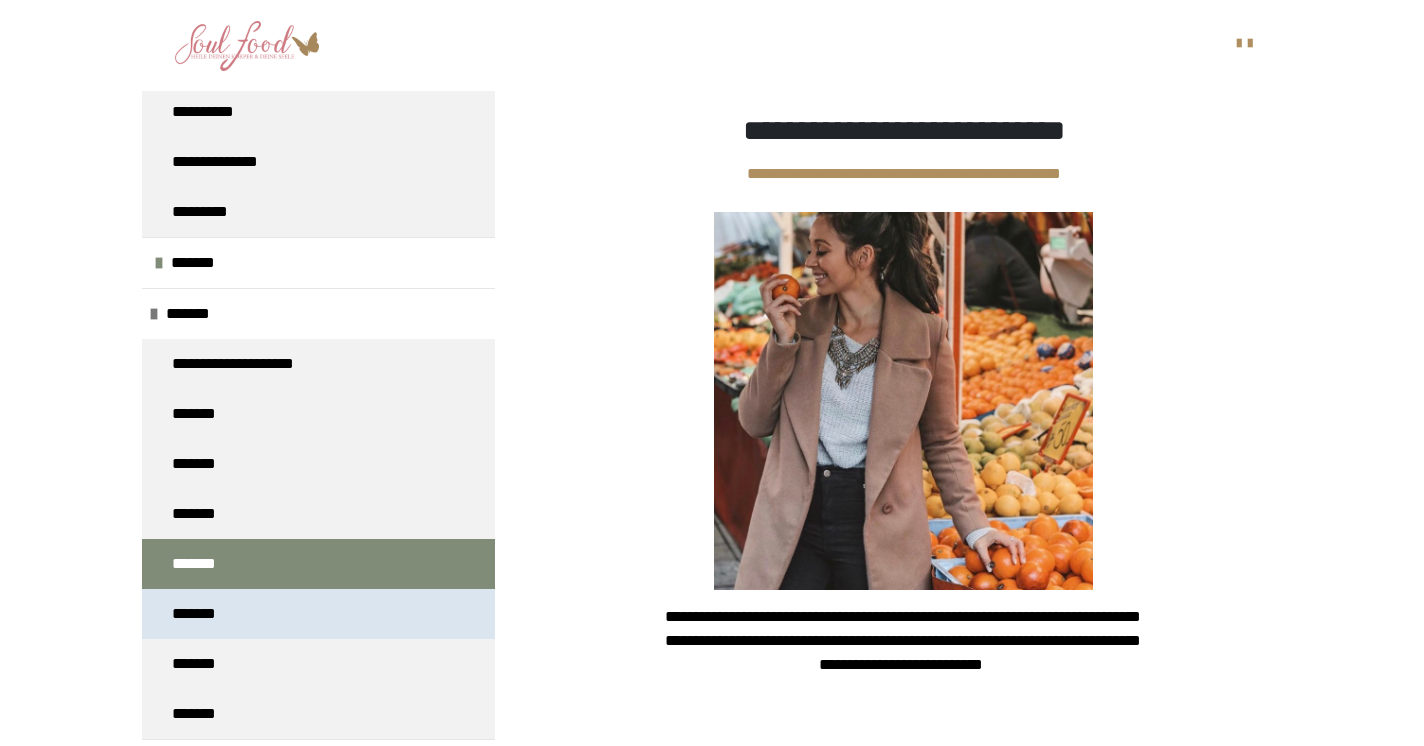 click on "*******" at bounding box center [318, 614] 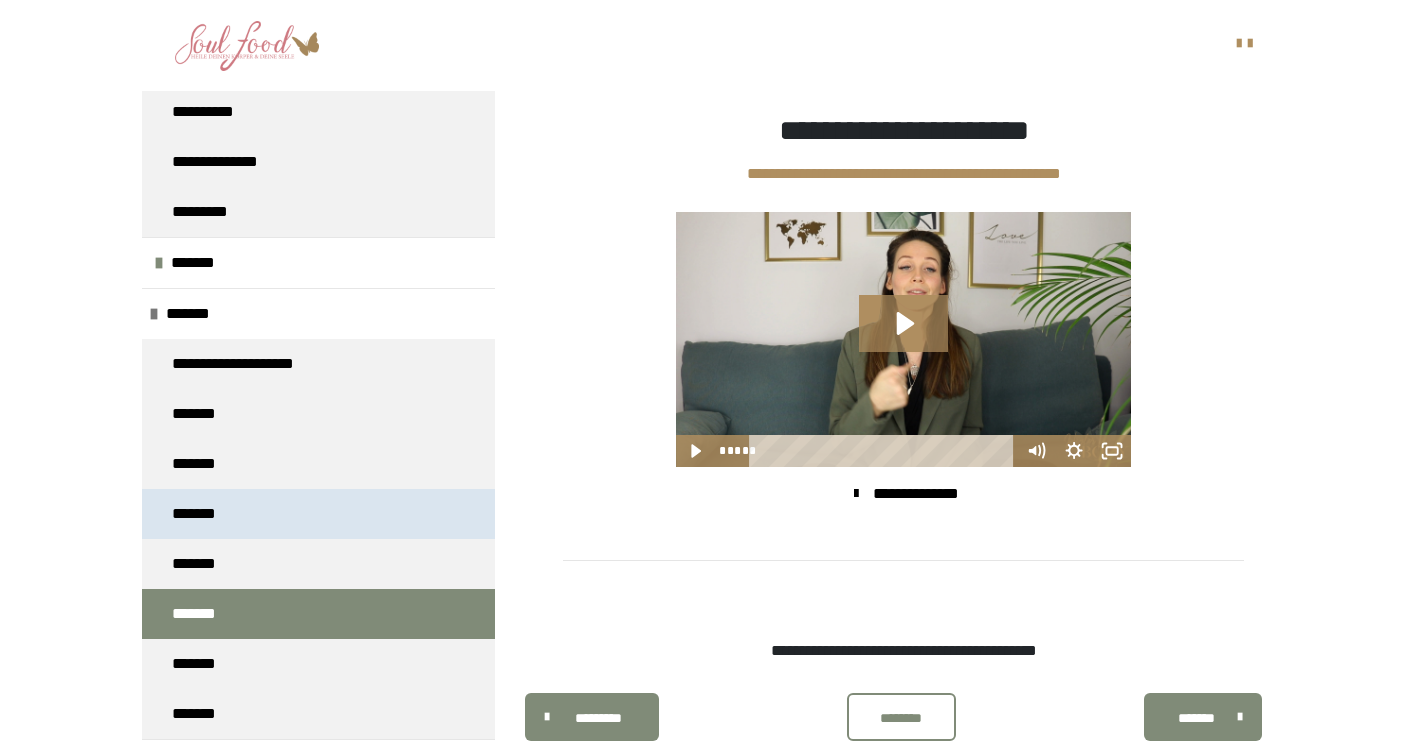 click on "*******" at bounding box center (196, 514) 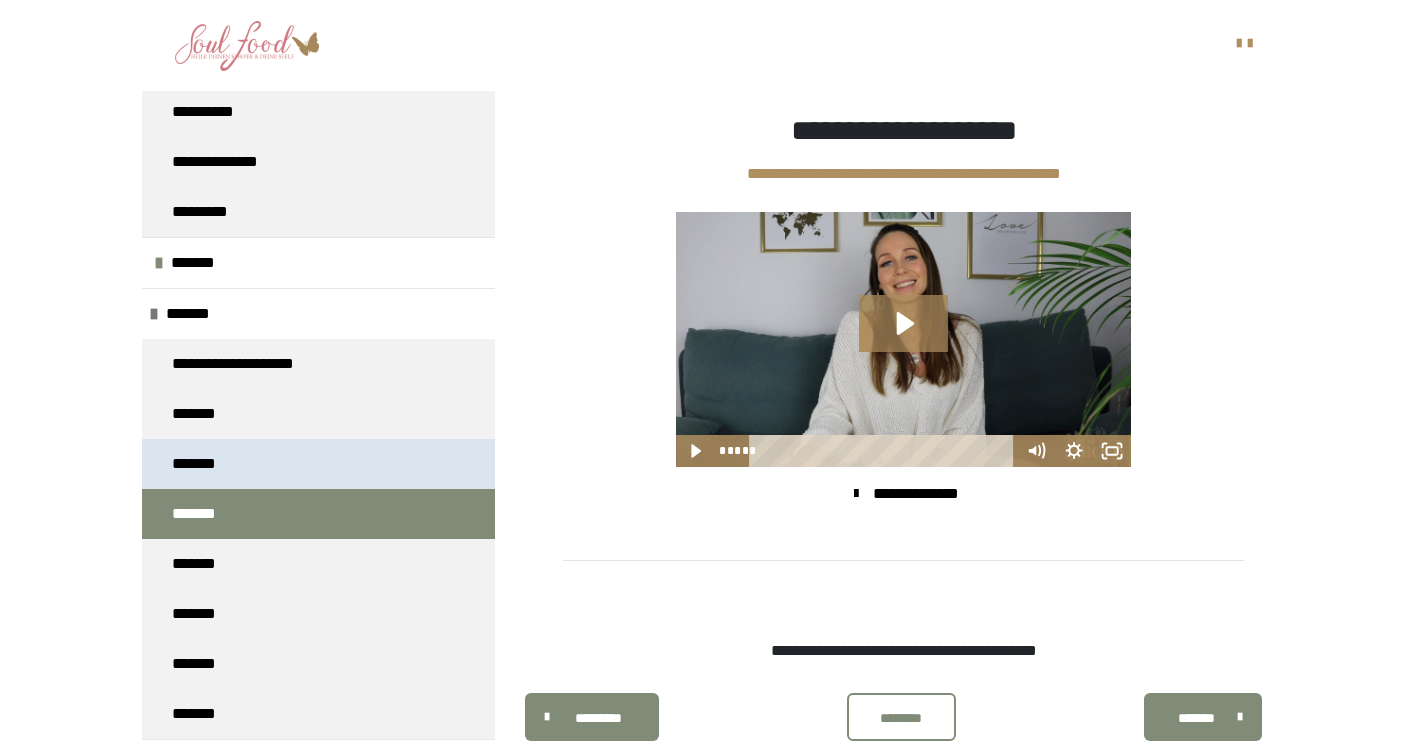 click on "*******" at bounding box center [196, 464] 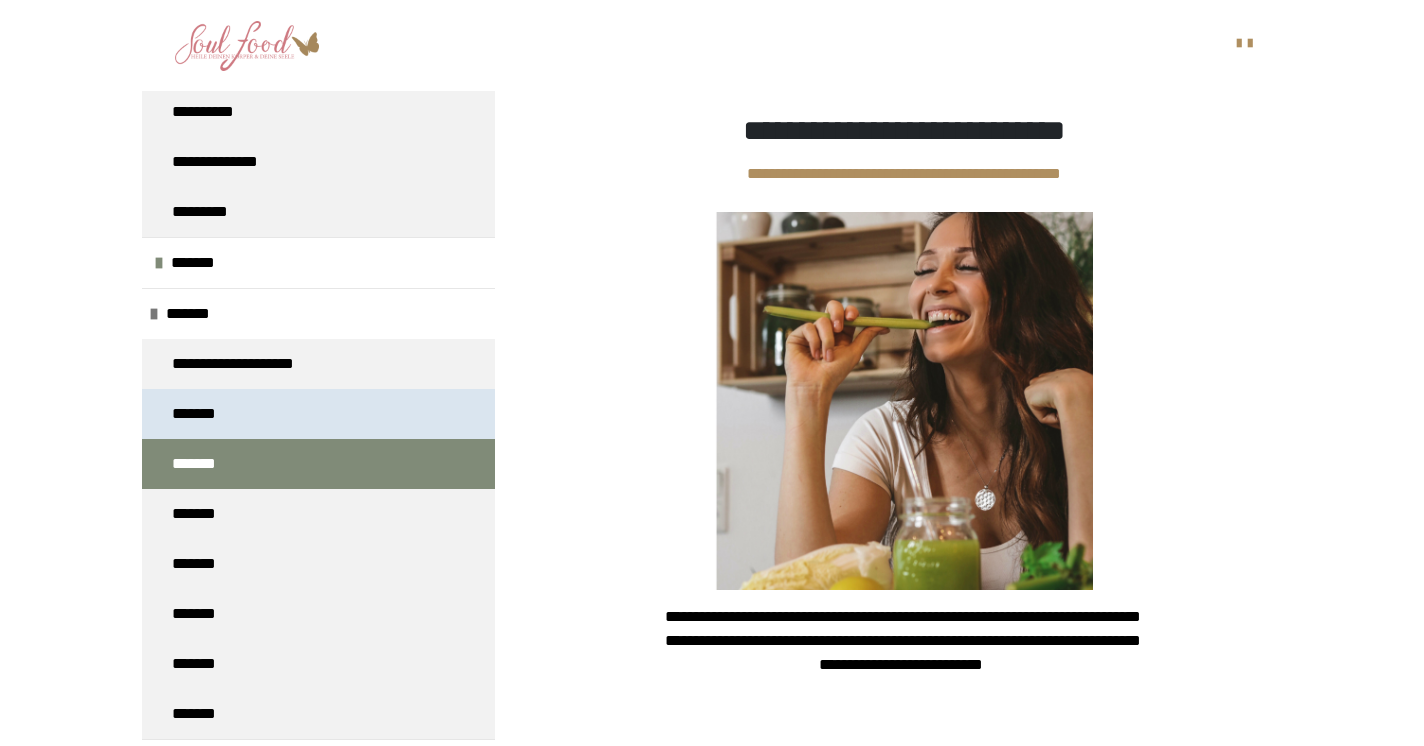 click on "*******" at bounding box center [196, 414] 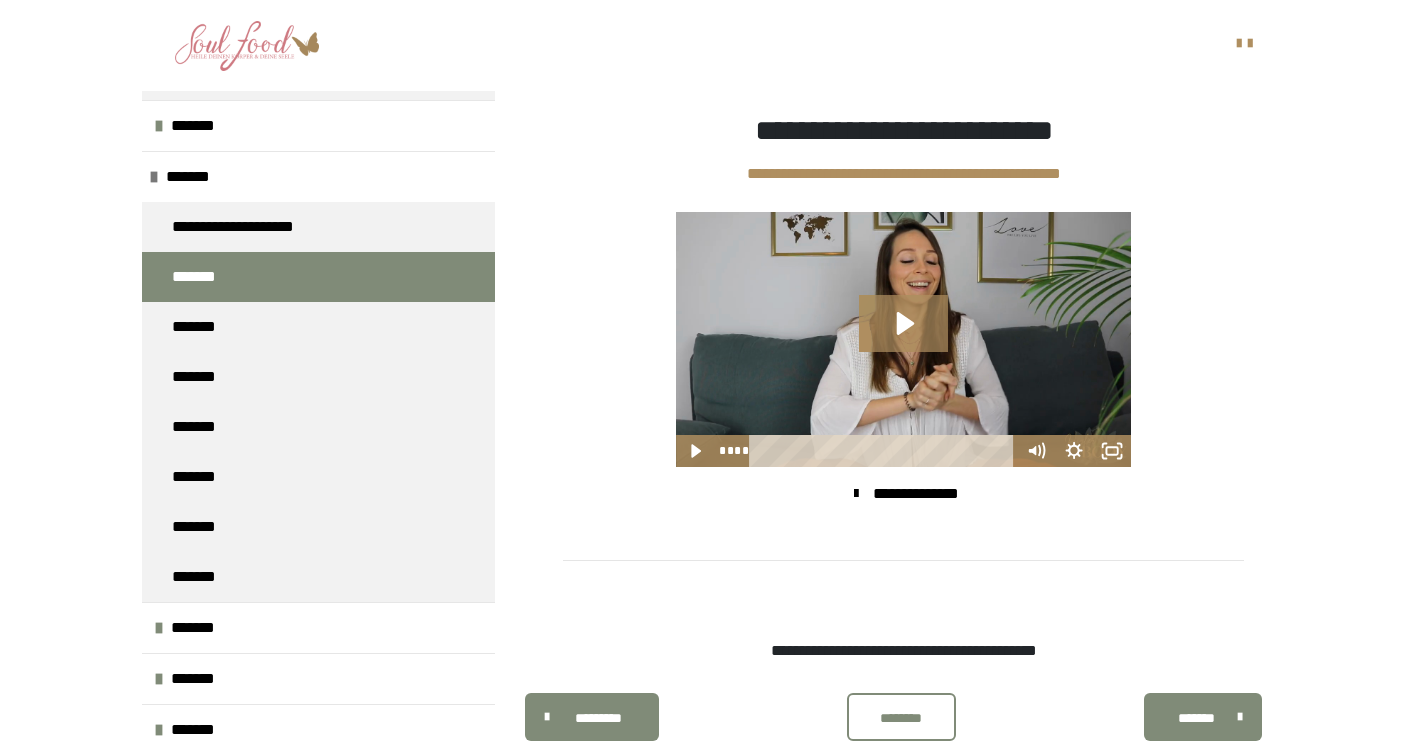scroll, scrollTop: 373, scrollLeft: 0, axis: vertical 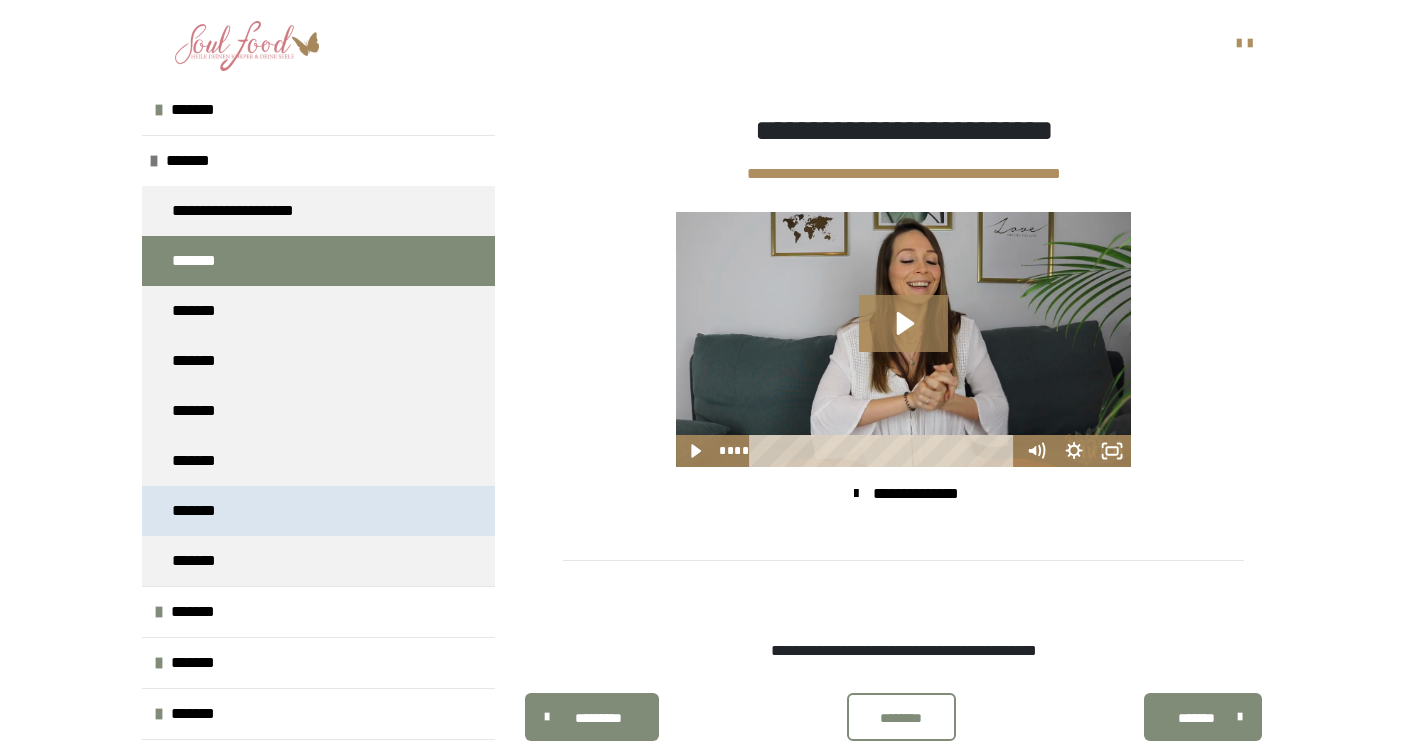 click on "*******" at bounding box center [196, 511] 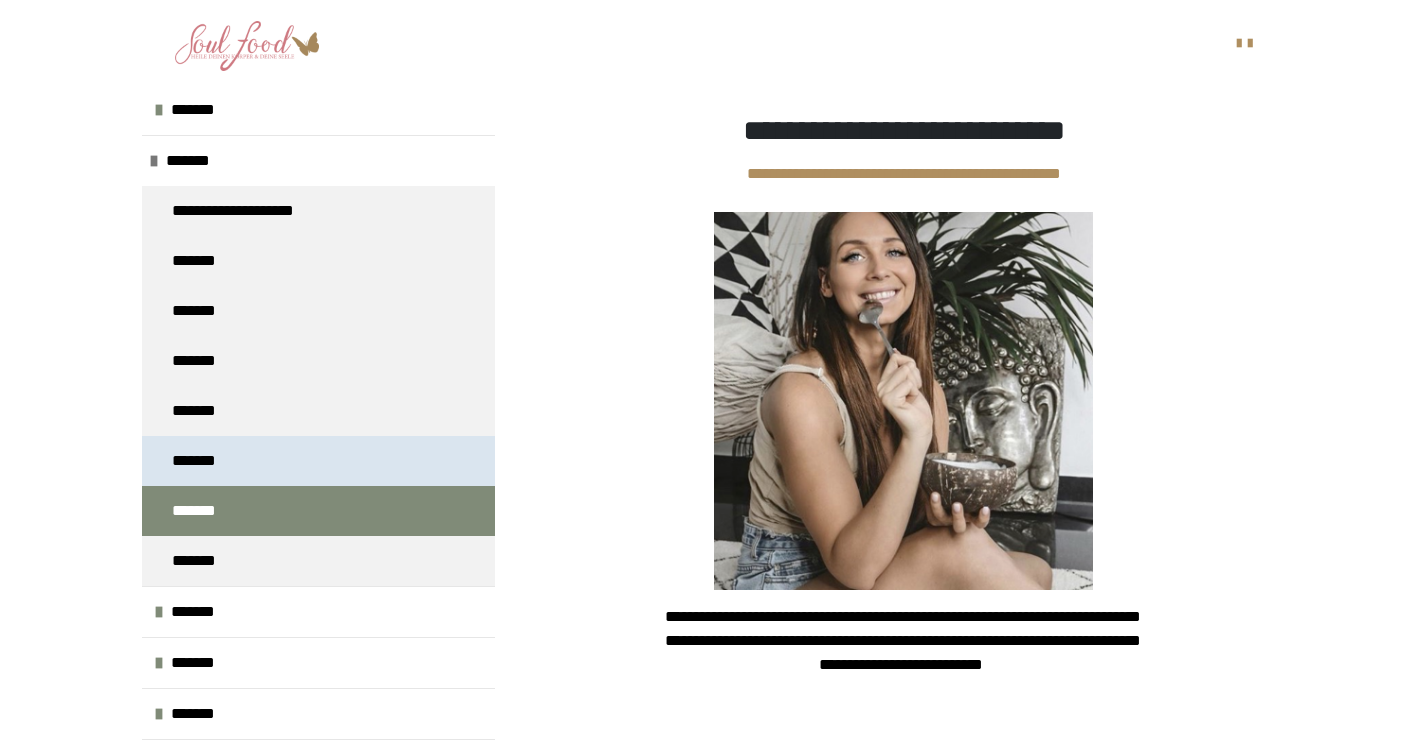 click on "*******" at bounding box center [196, 461] 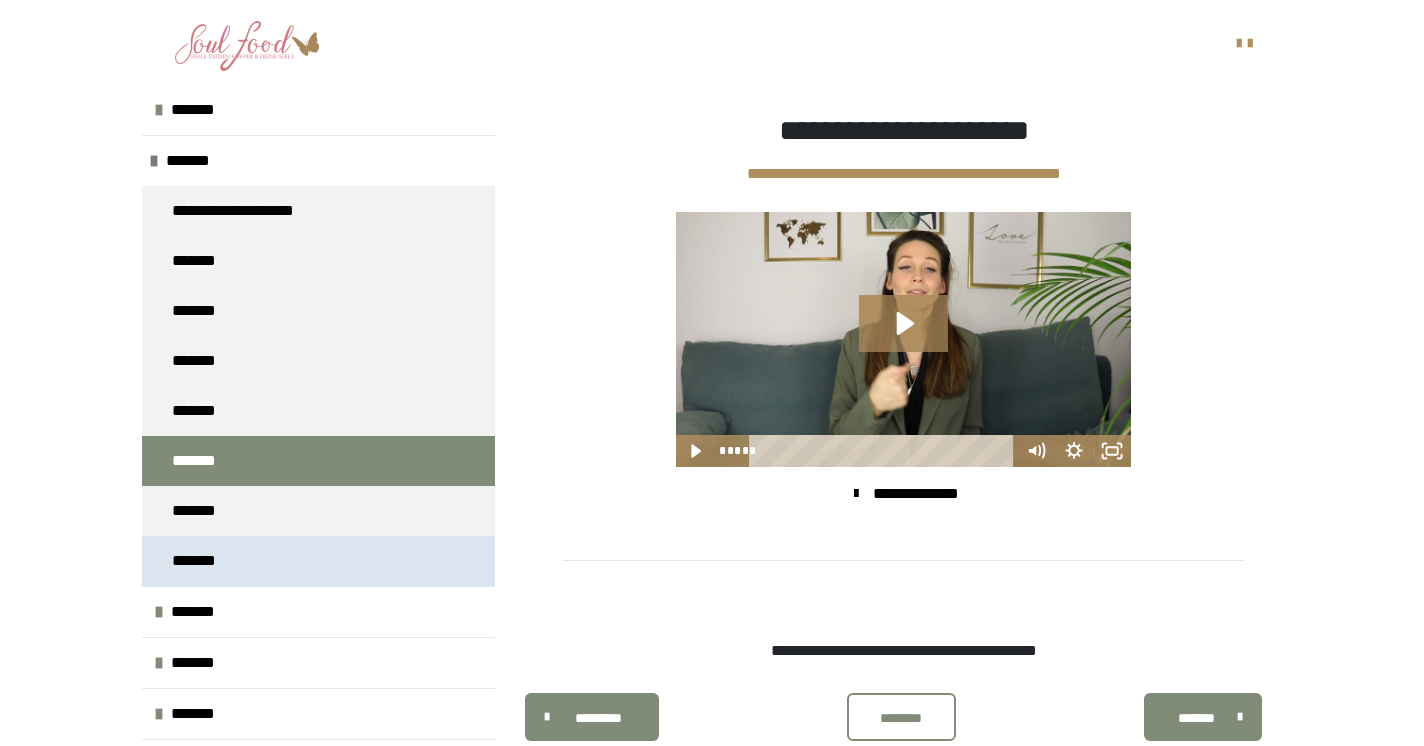 click on "*******" at bounding box center [196, 561] 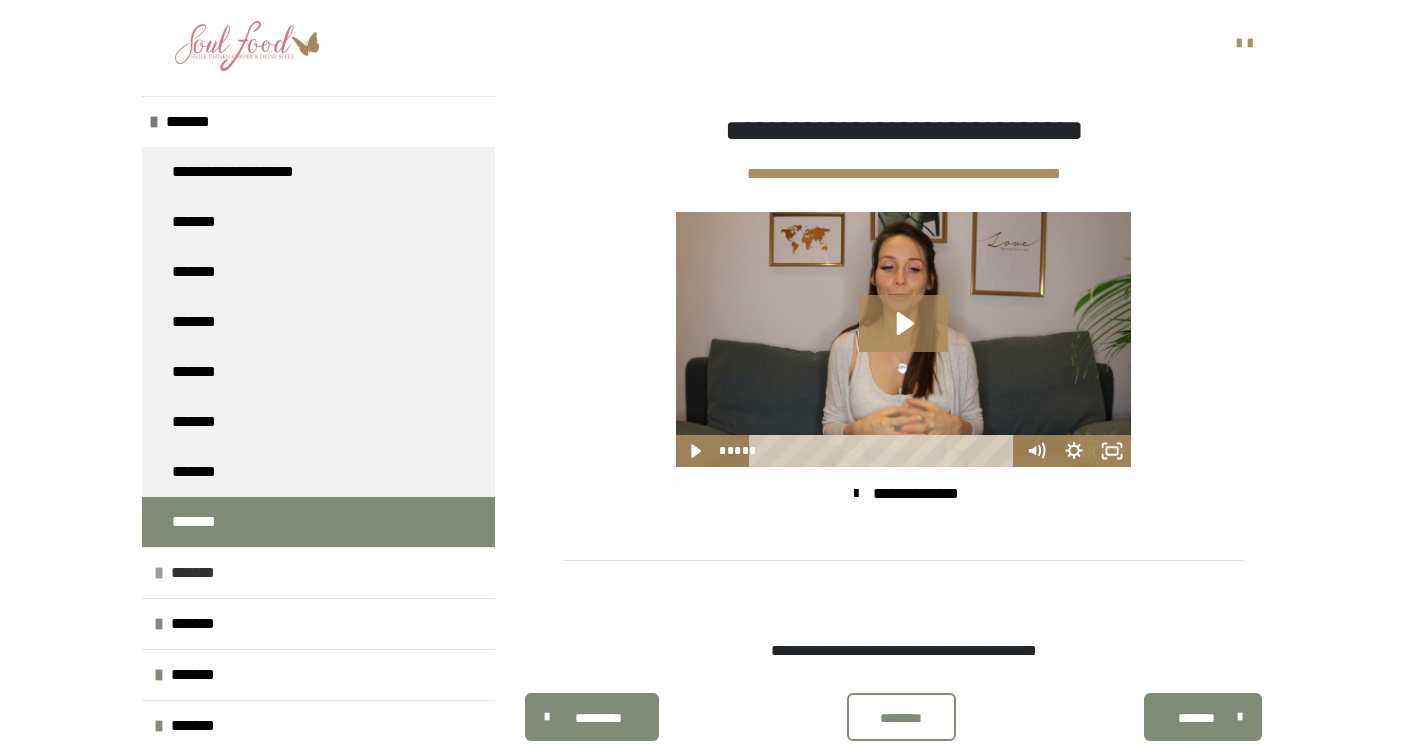 scroll, scrollTop: 412, scrollLeft: 0, axis: vertical 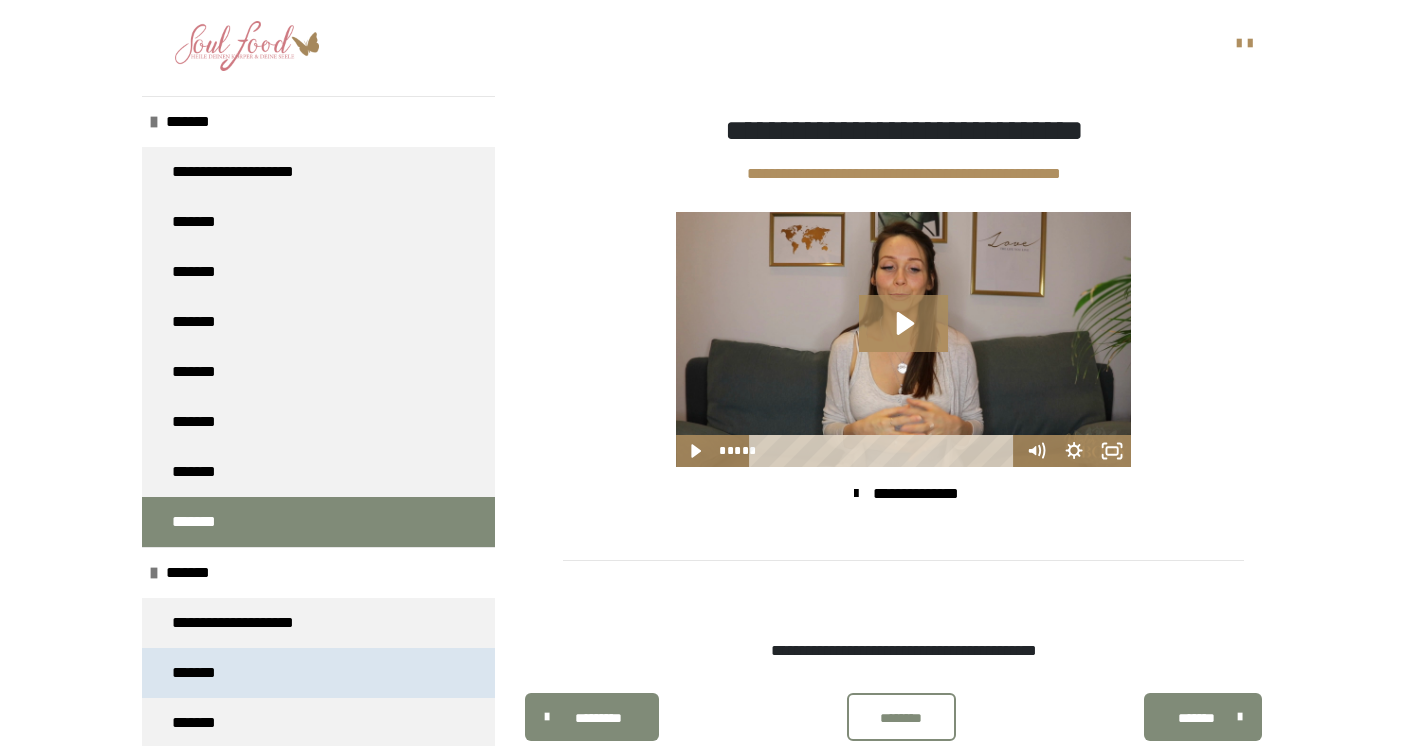 click on "*******" at bounding box center (196, 673) 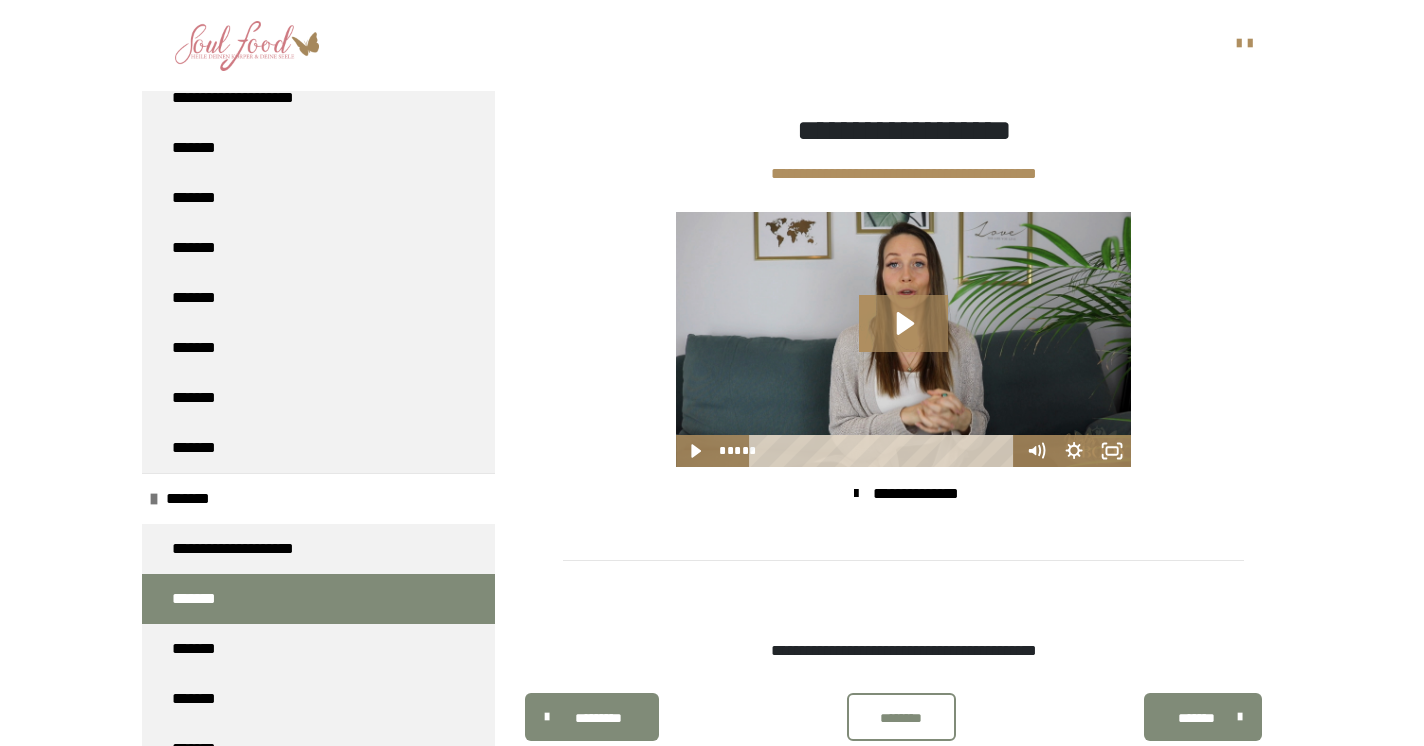 scroll, scrollTop: 499, scrollLeft: 0, axis: vertical 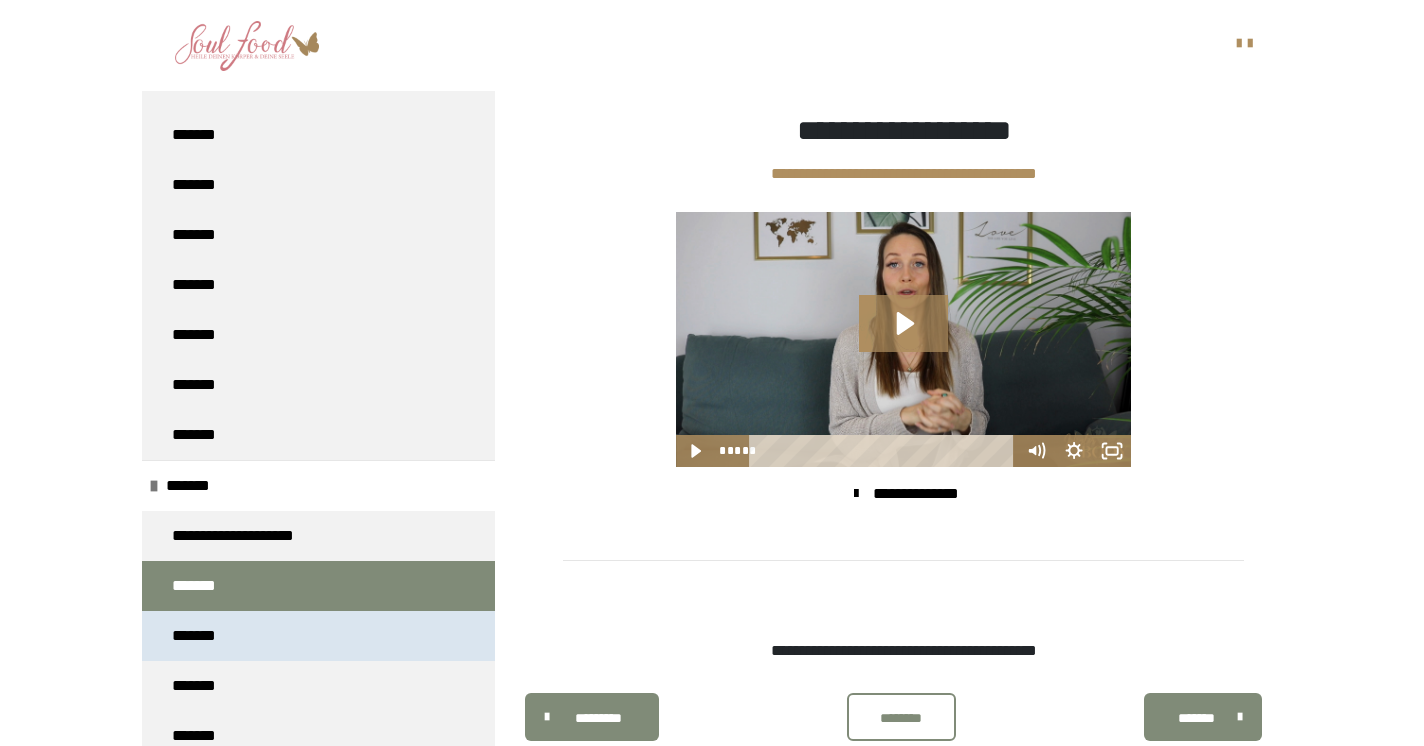 click on "*******" at bounding box center [196, 636] 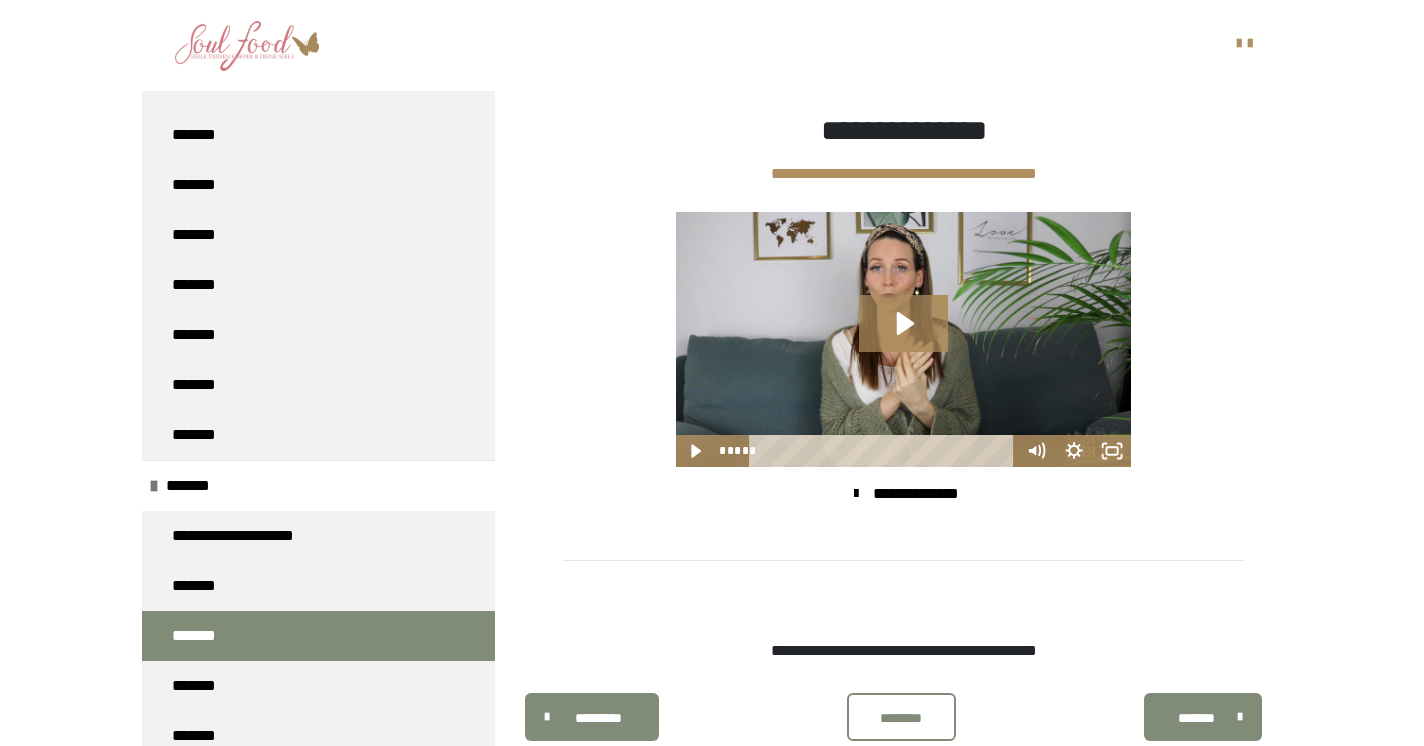 scroll, scrollTop: 546, scrollLeft: 0, axis: vertical 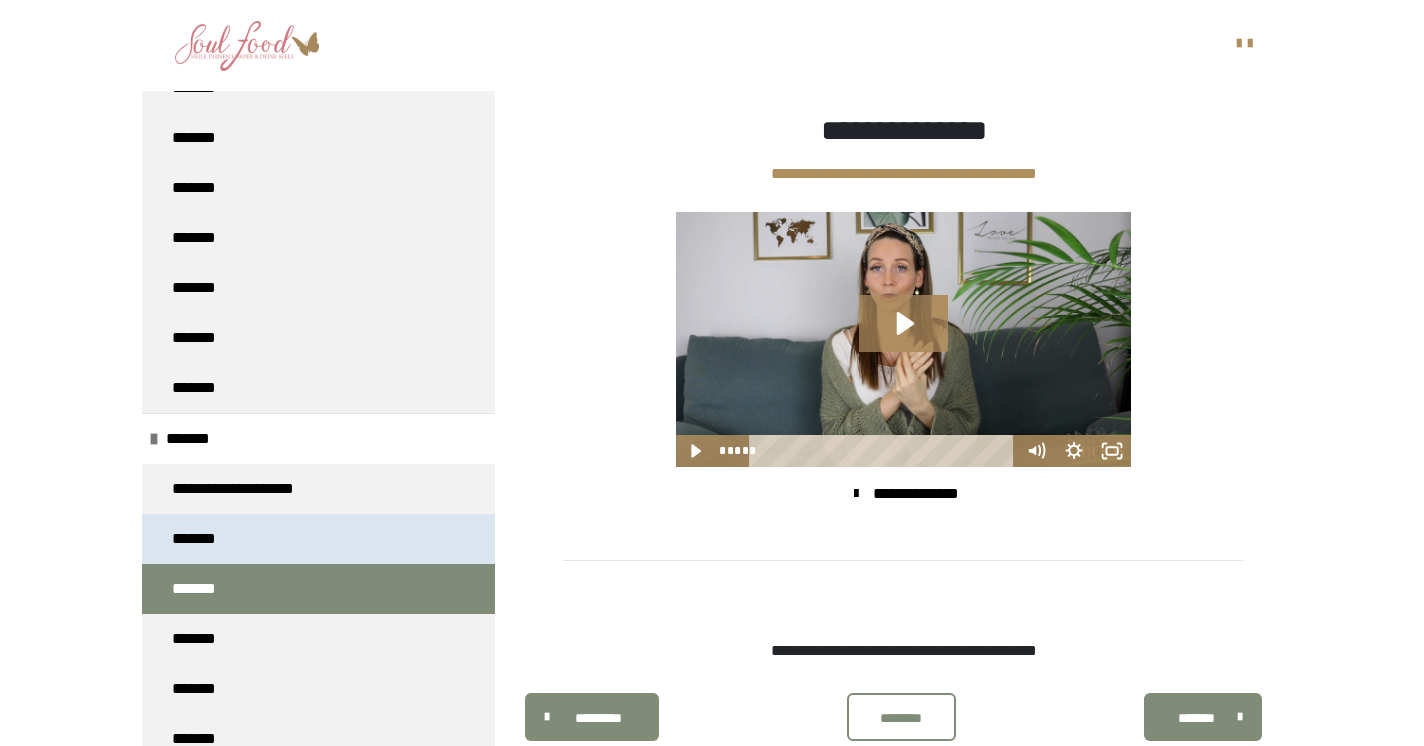 click on "*******" at bounding box center (196, 539) 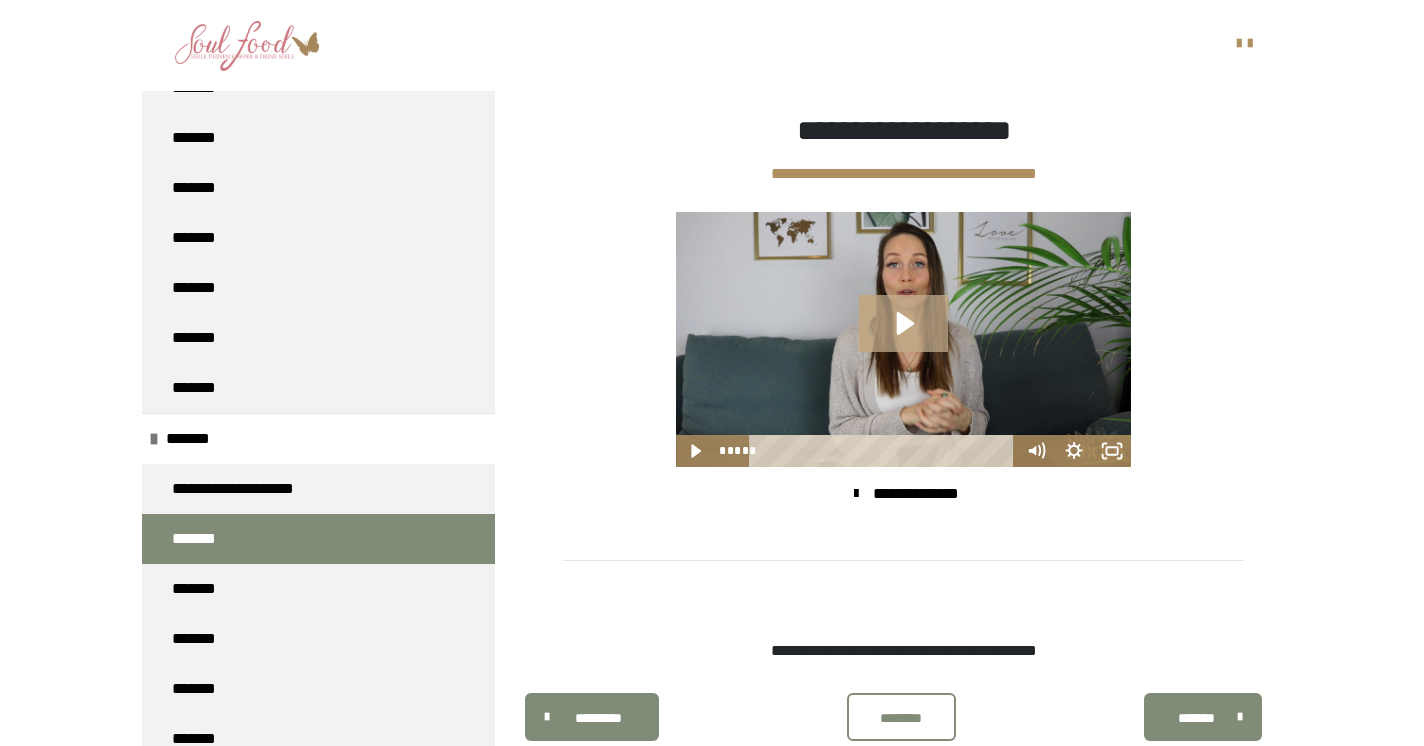 click 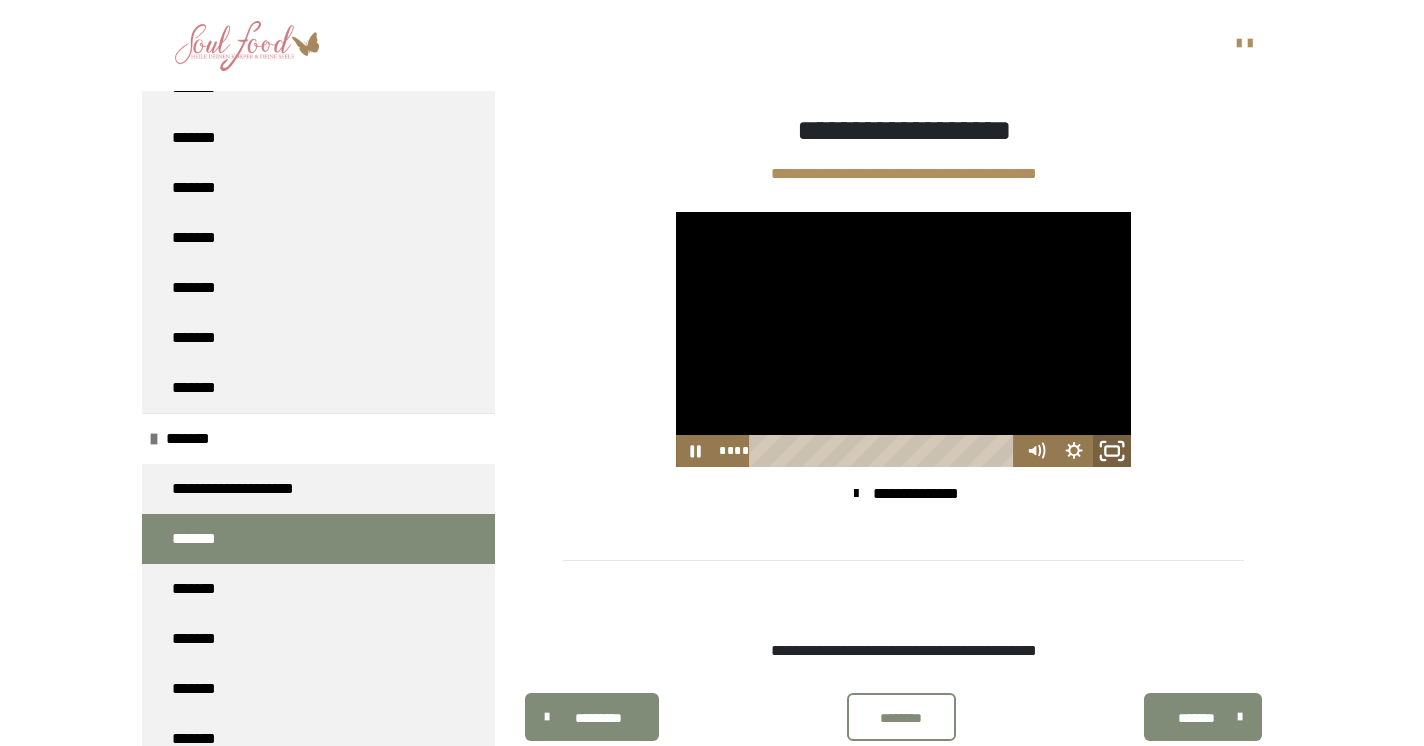 click 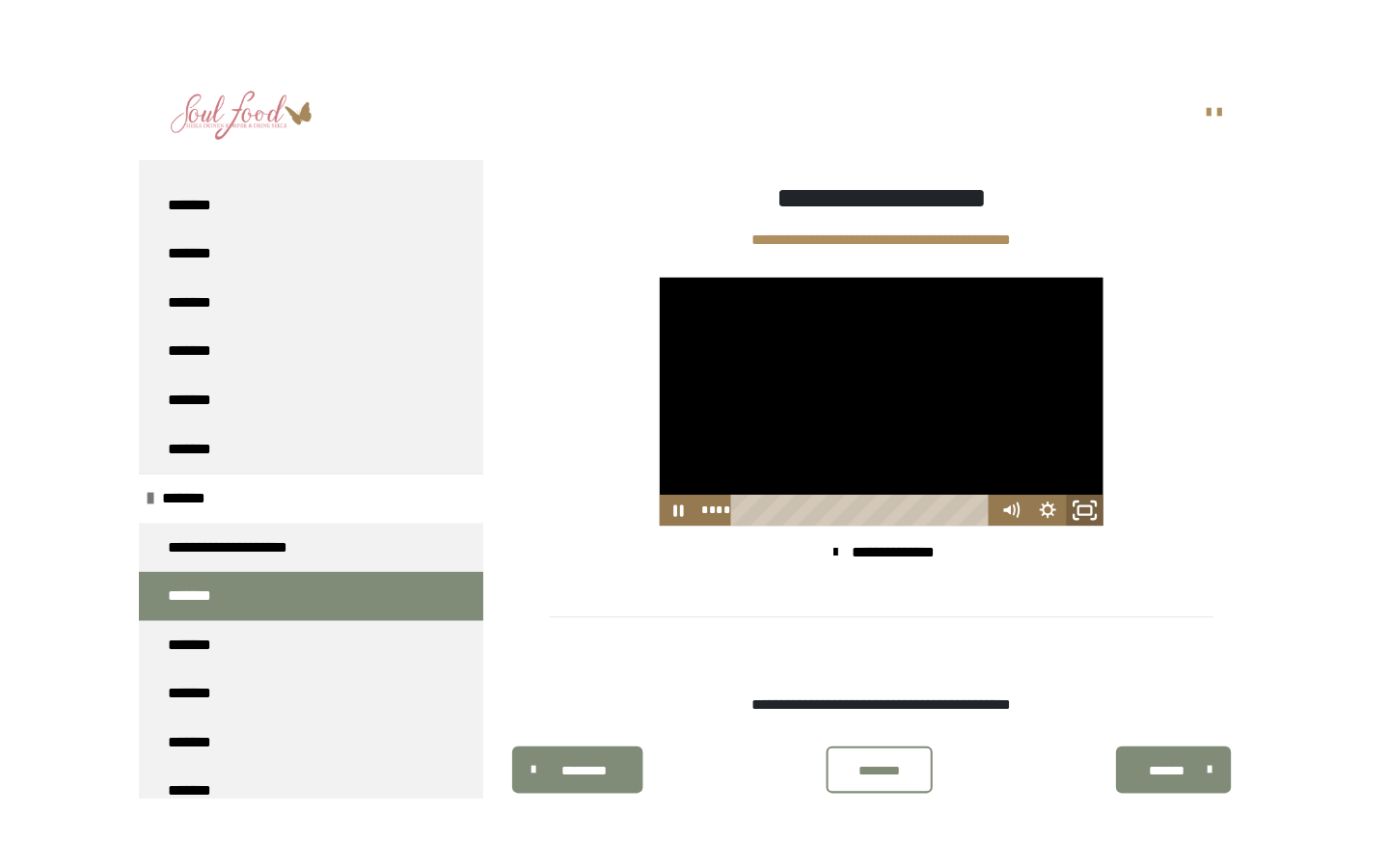 scroll, scrollTop: 267, scrollLeft: 0, axis: vertical 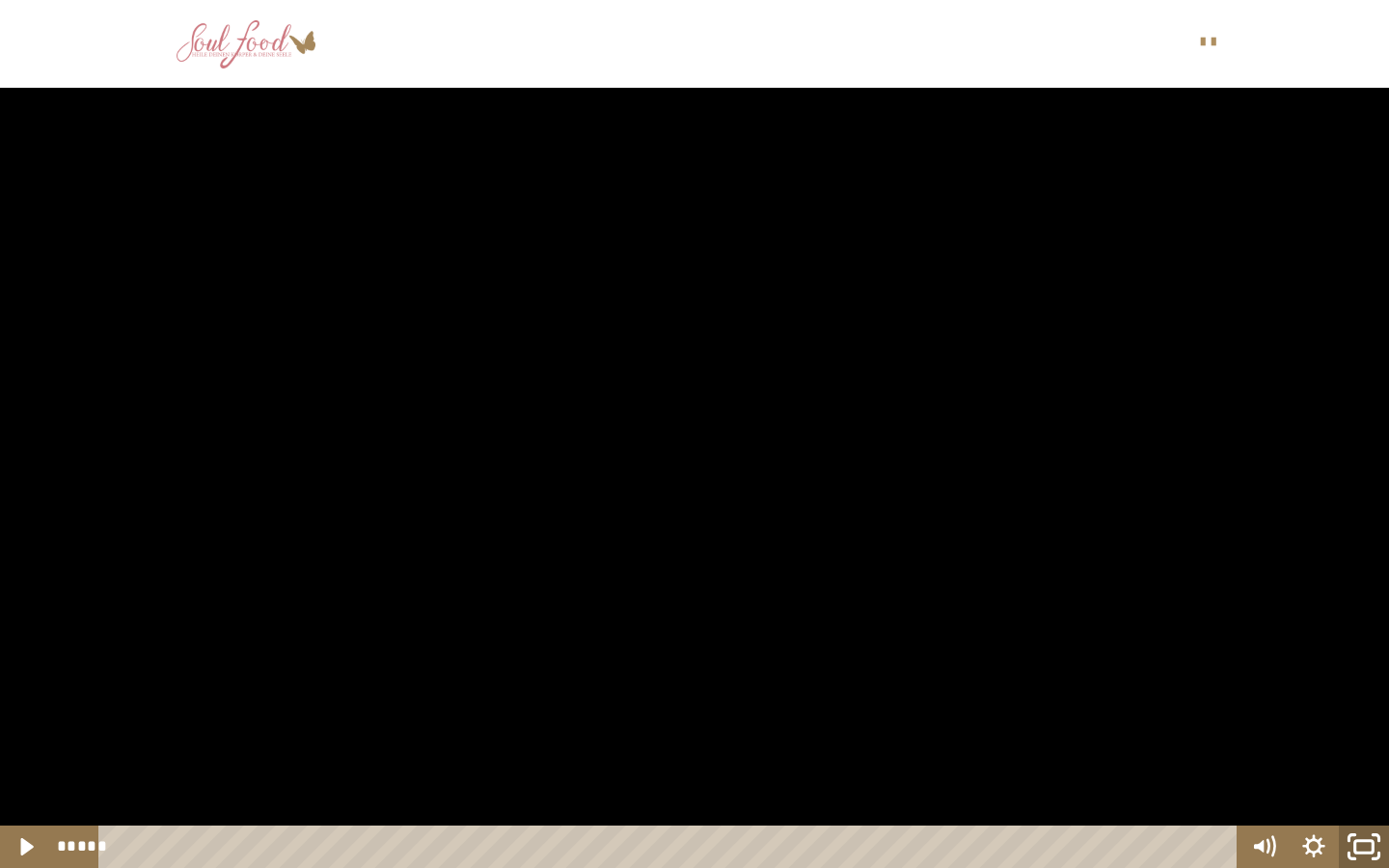 click 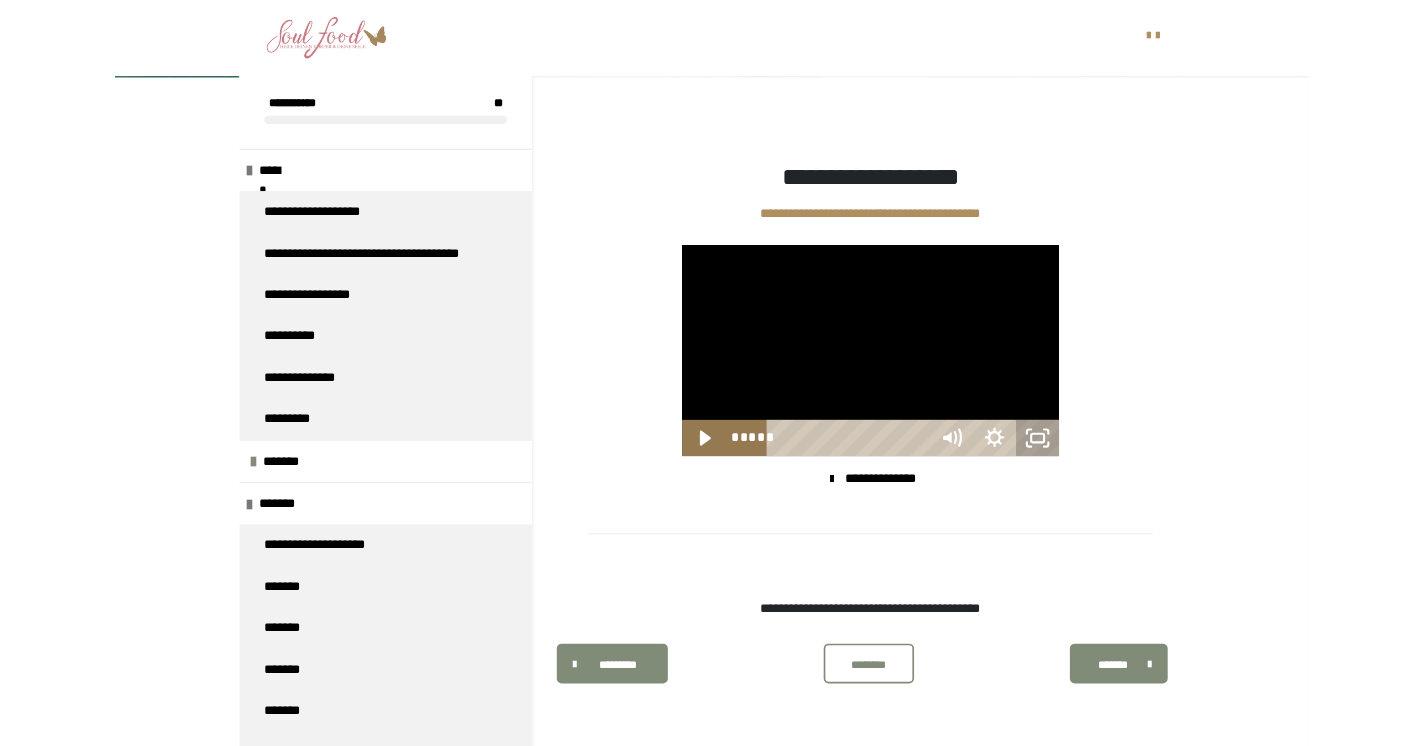scroll, scrollTop: 361, scrollLeft: 0, axis: vertical 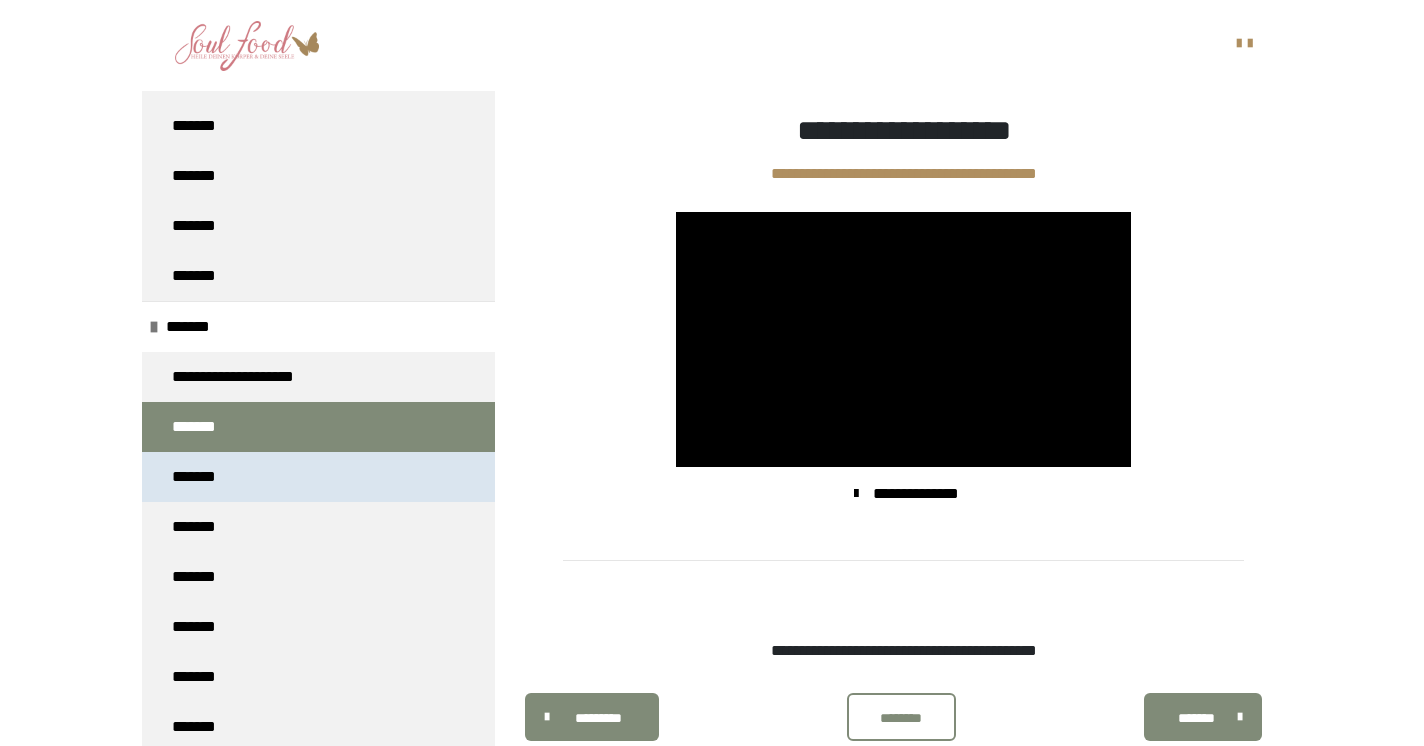 click on "*******" at bounding box center (318, 477) 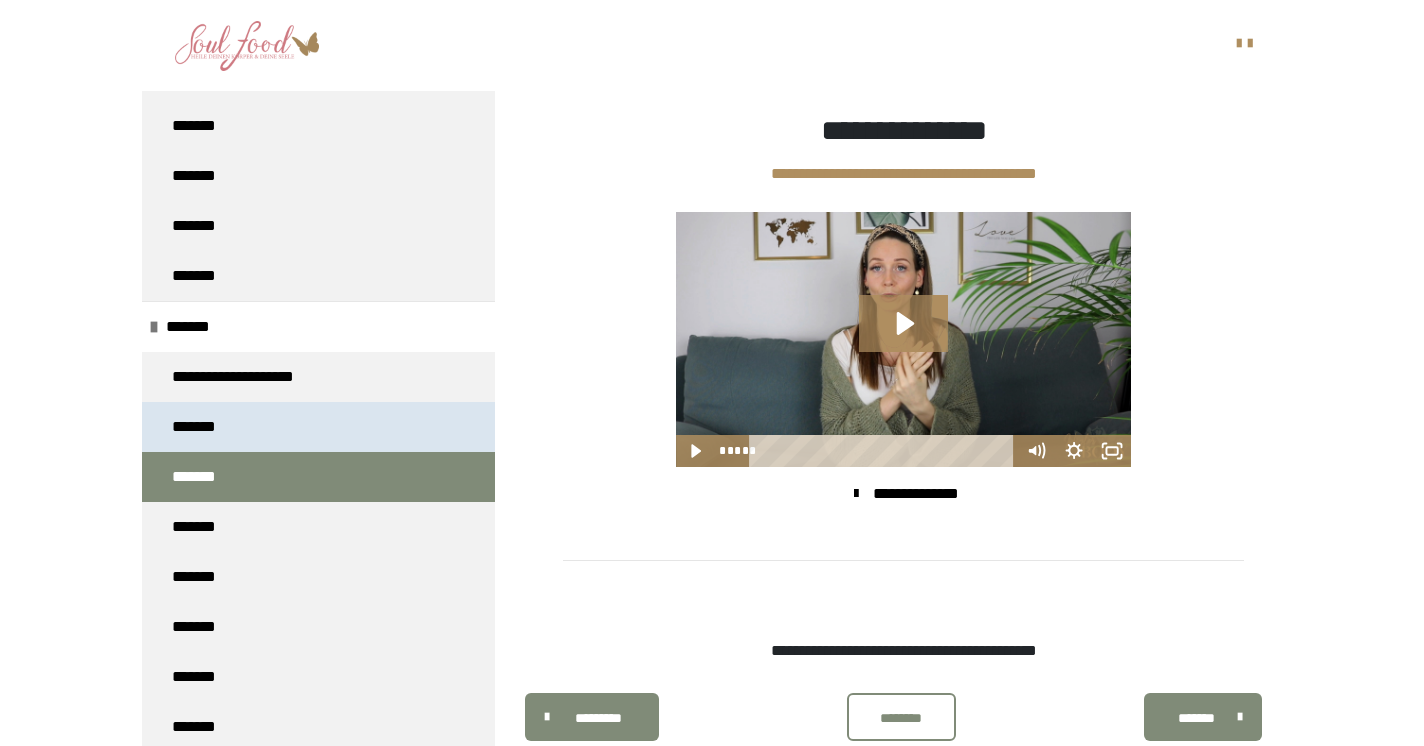 click on "*******" at bounding box center (318, 427) 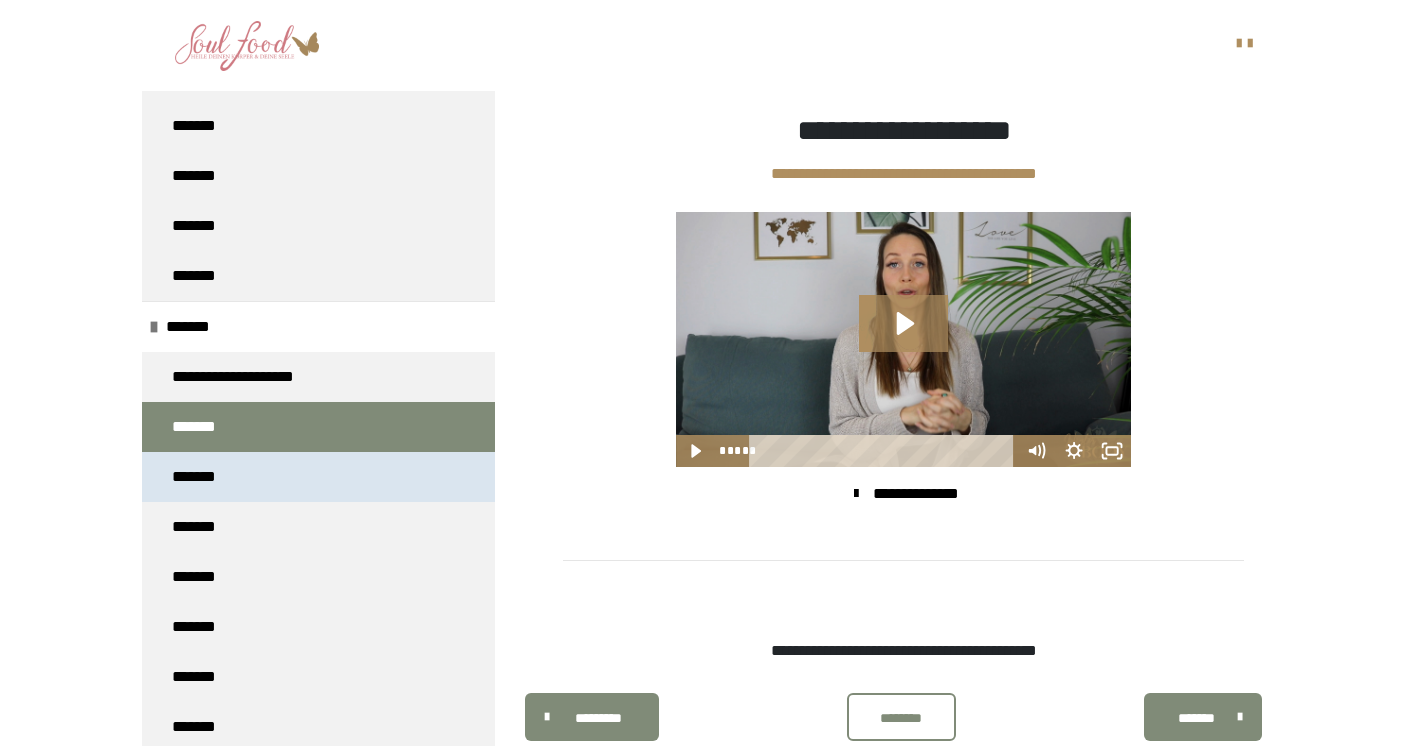 click on "*******" at bounding box center (196, 477) 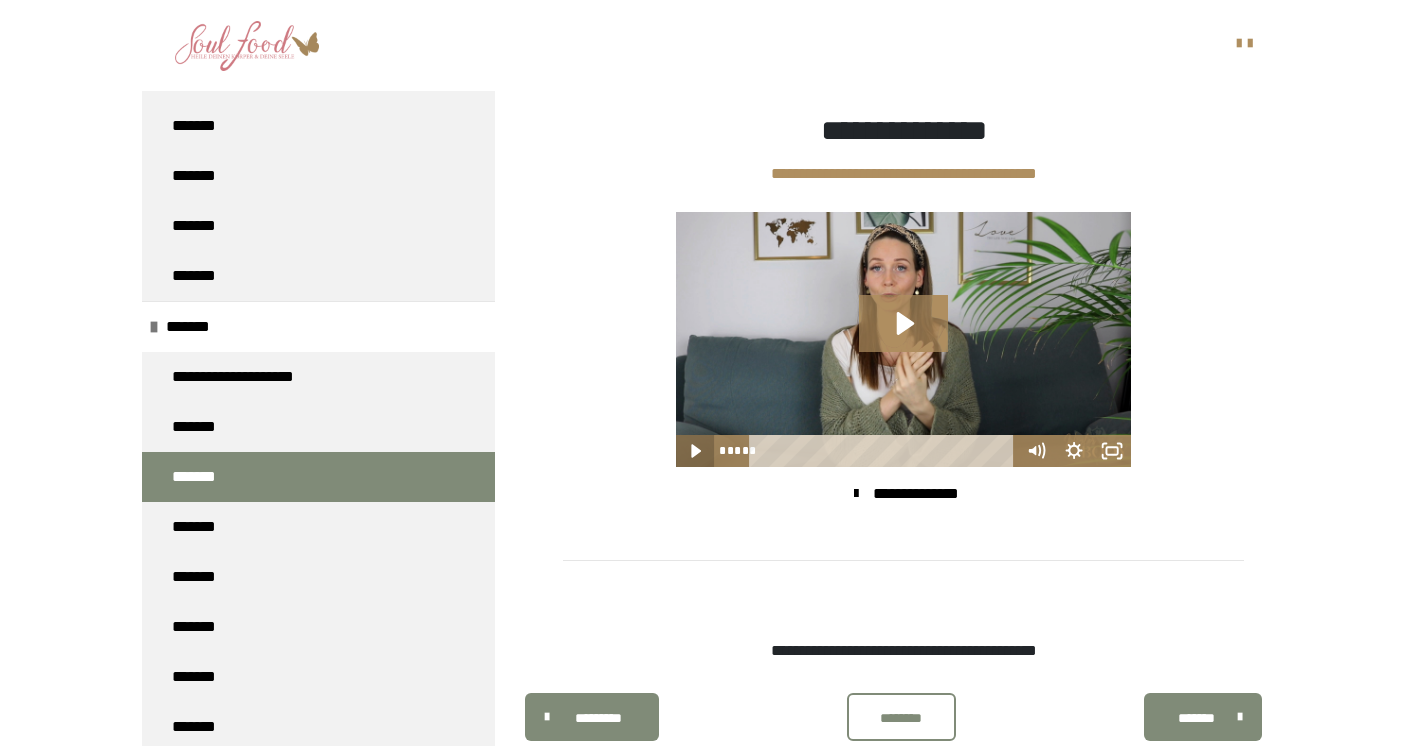 click 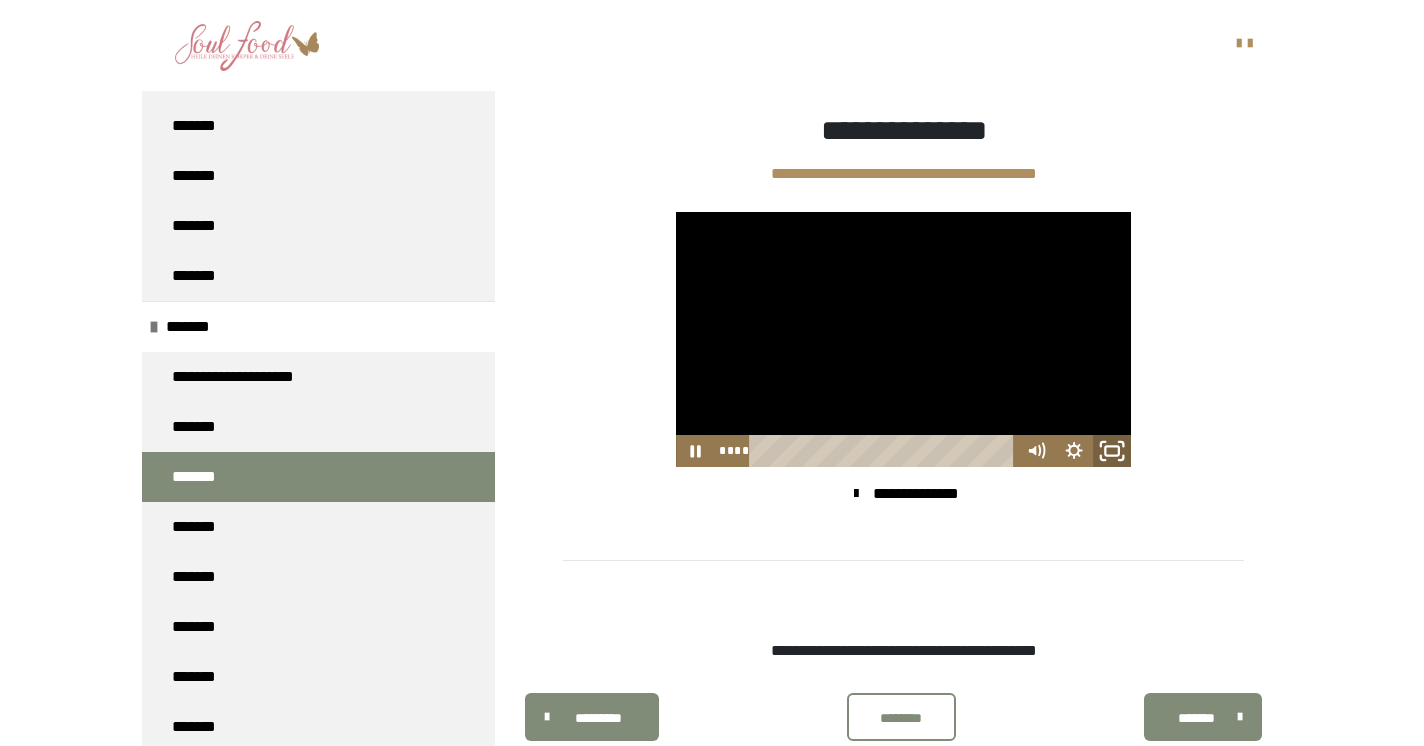 click 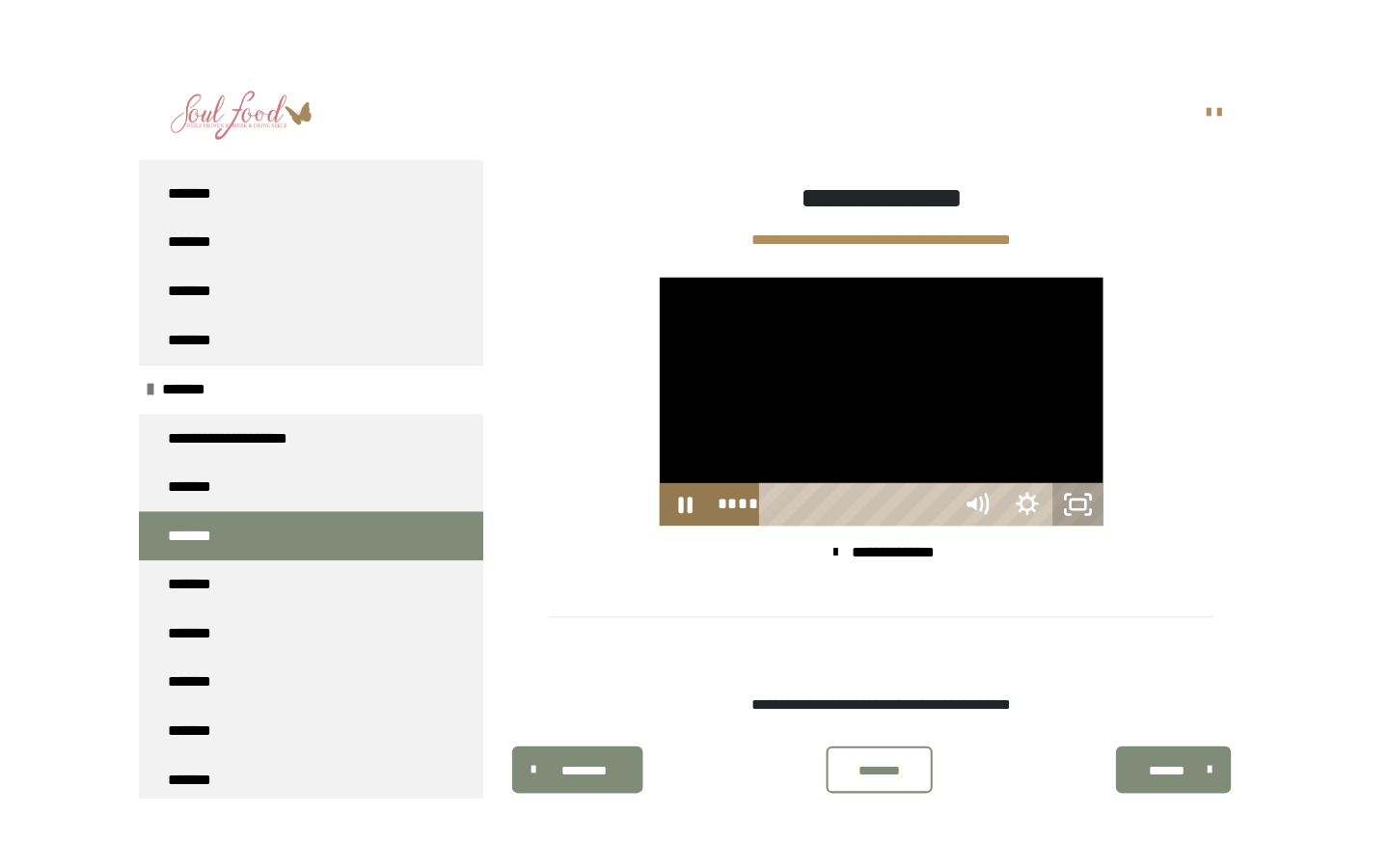 scroll, scrollTop: 317, scrollLeft: 0, axis: vertical 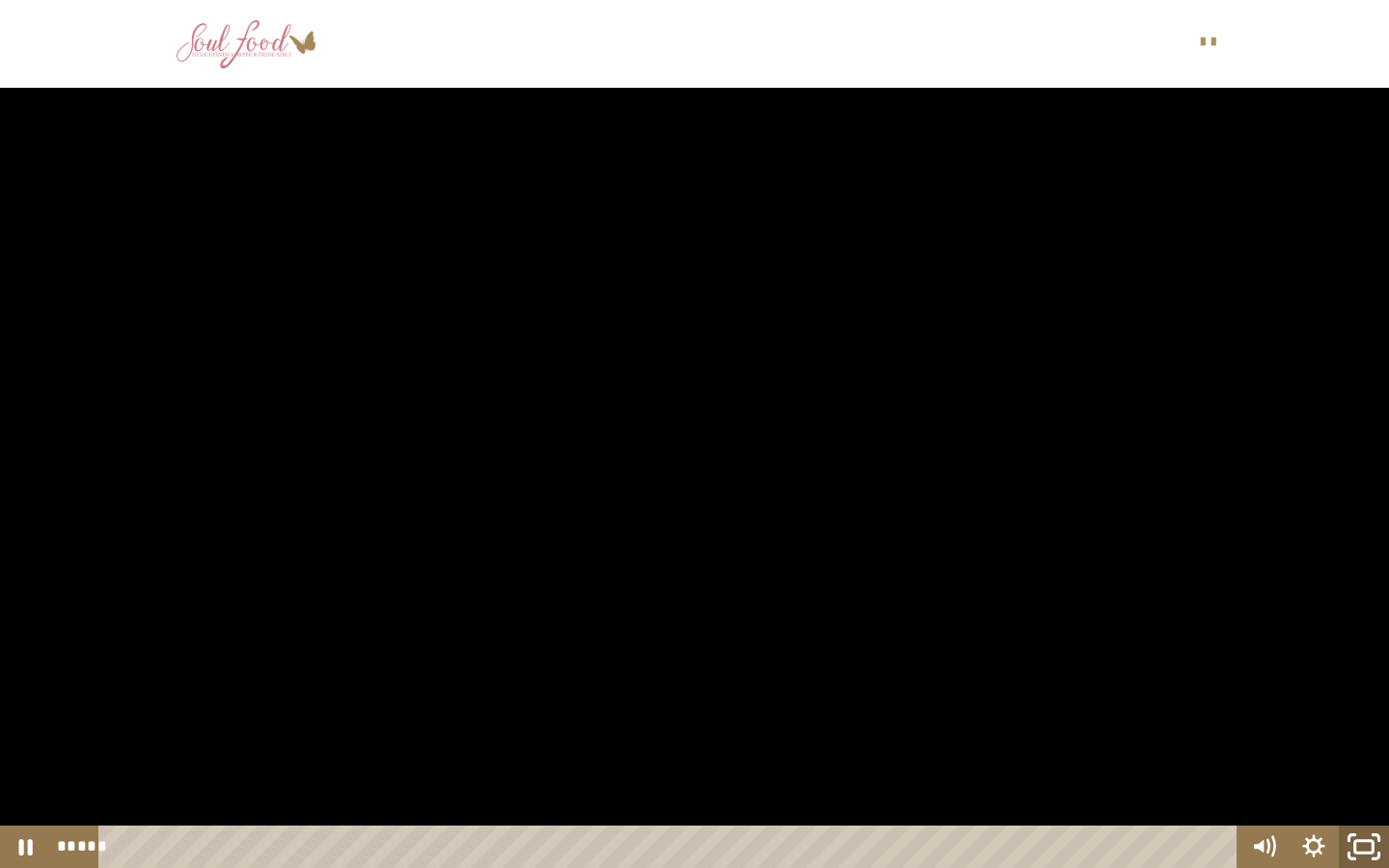 click 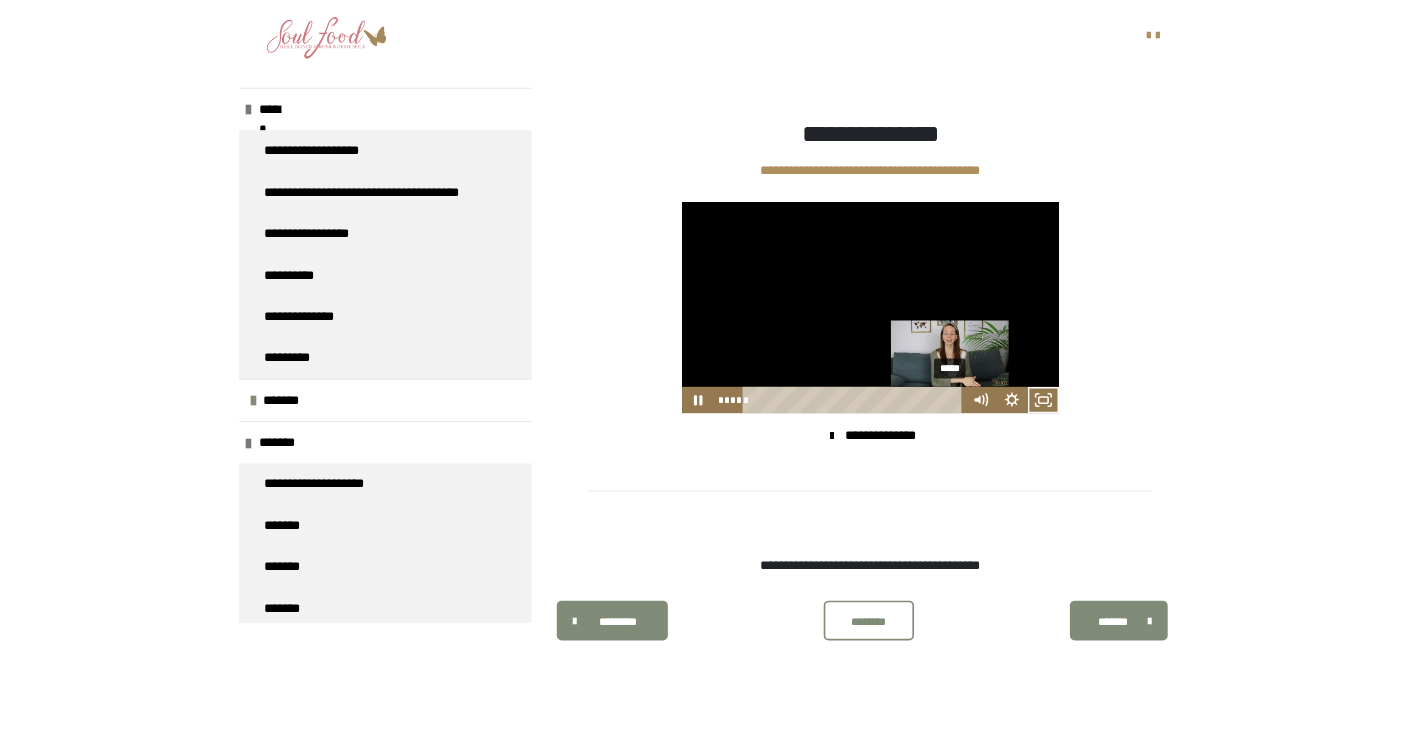 scroll, scrollTop: 361, scrollLeft: 0, axis: vertical 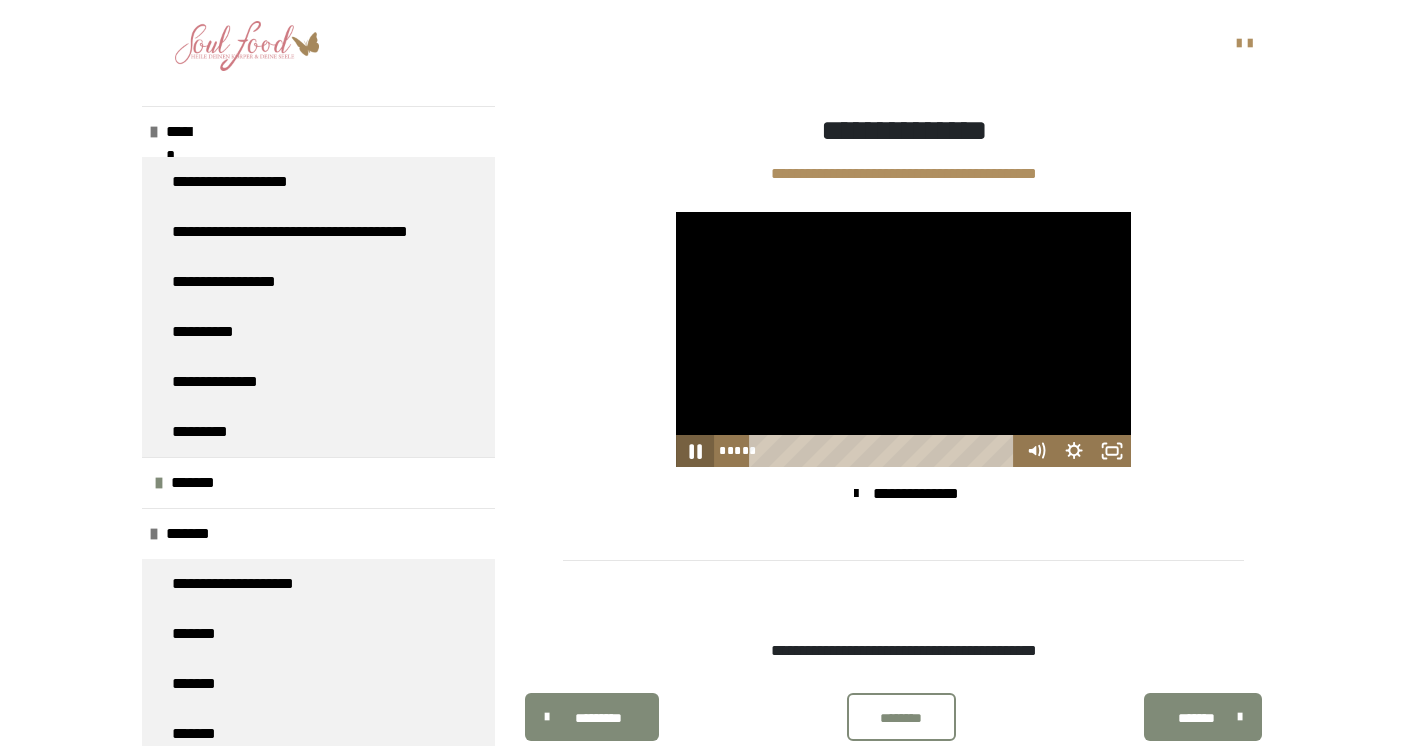 click 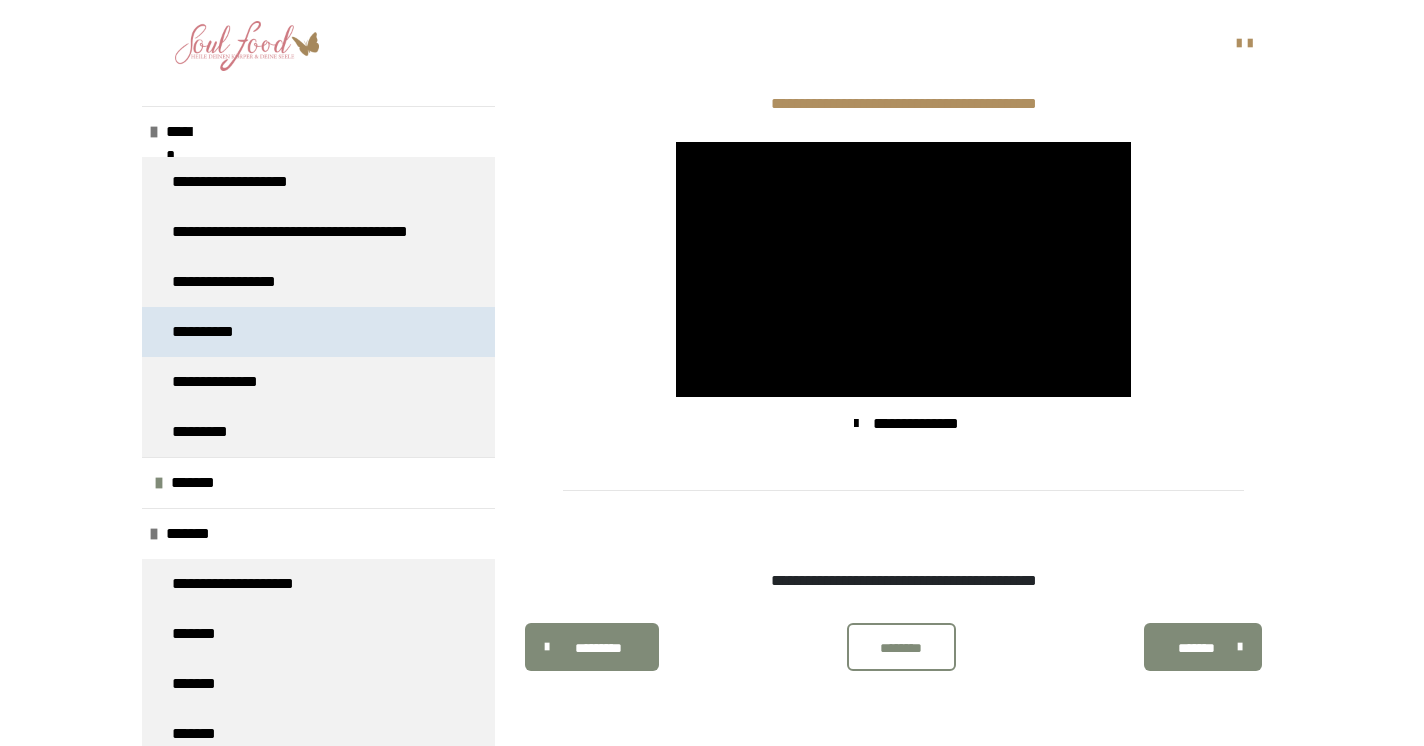scroll, scrollTop: 432, scrollLeft: 0, axis: vertical 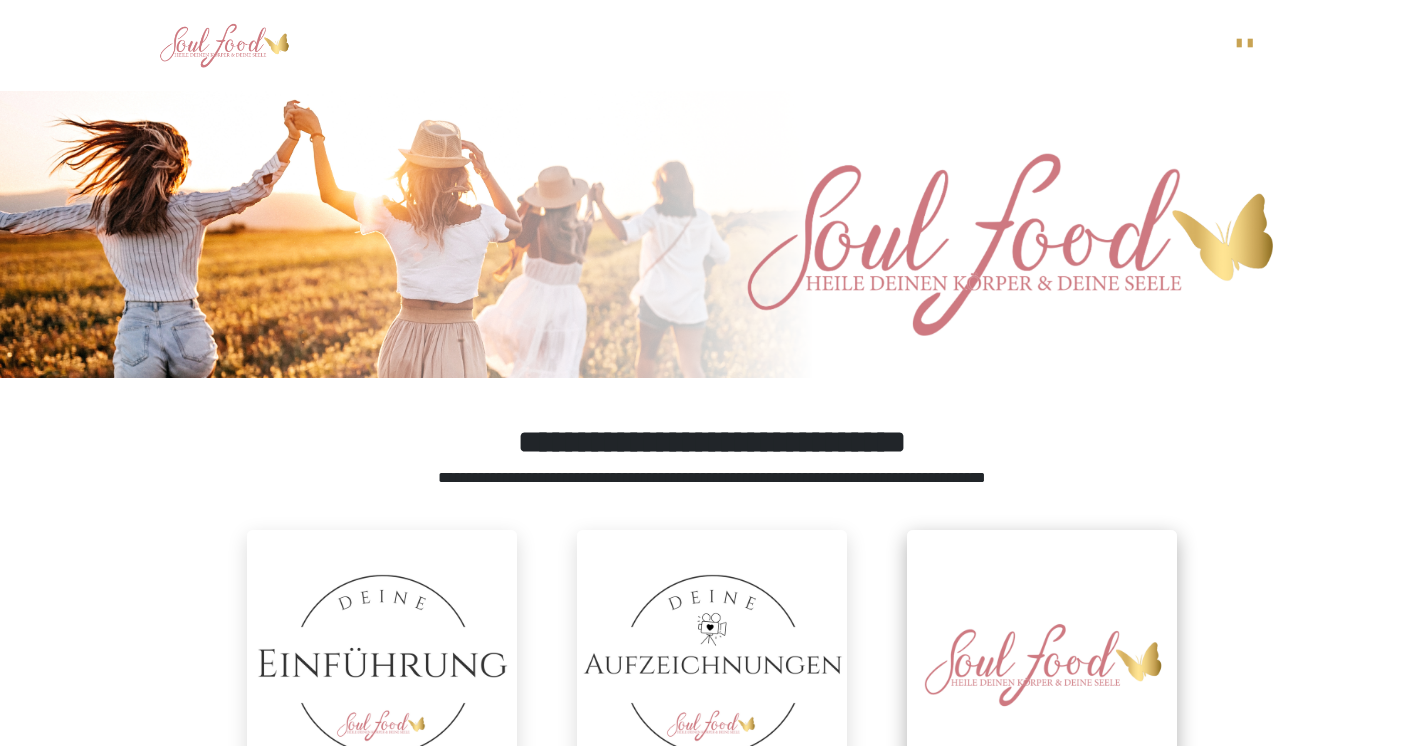 click at bounding box center (1042, 665) 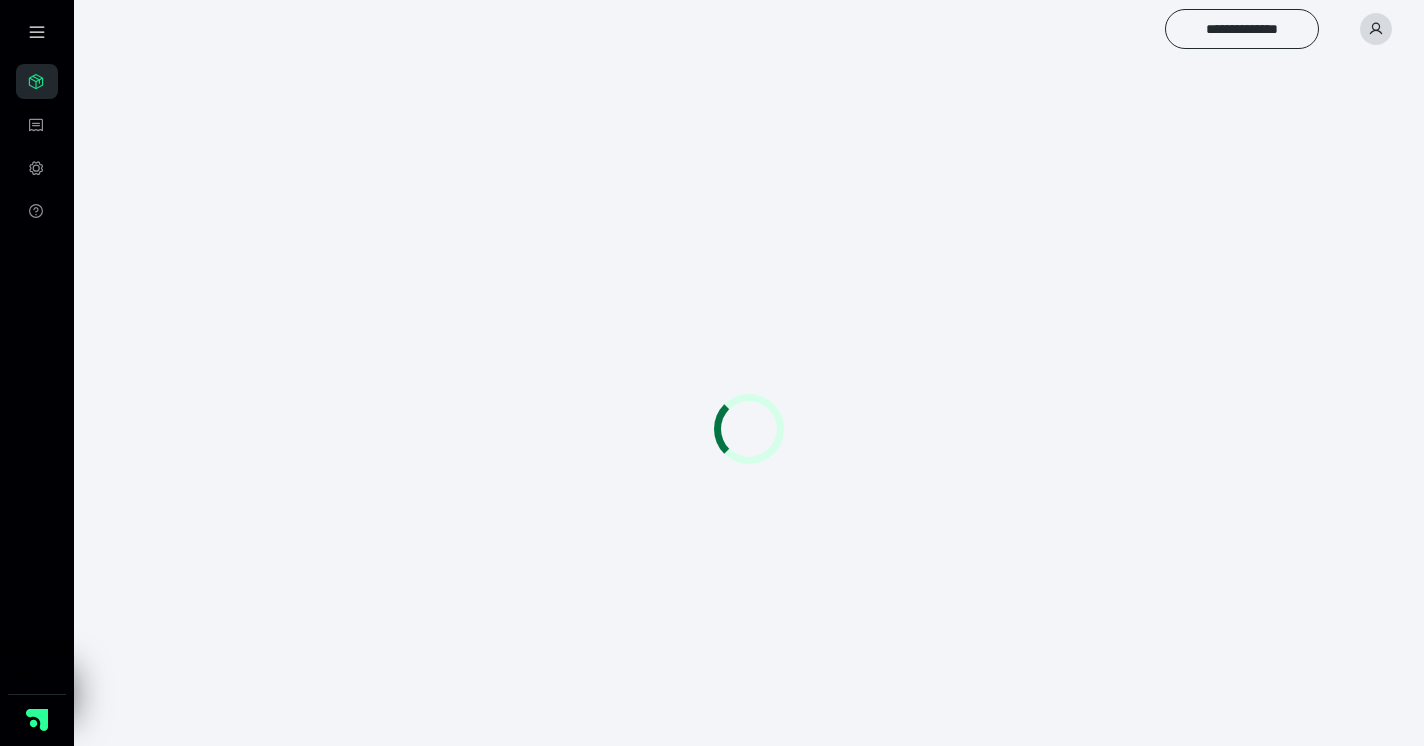 scroll, scrollTop: 0, scrollLeft: 0, axis: both 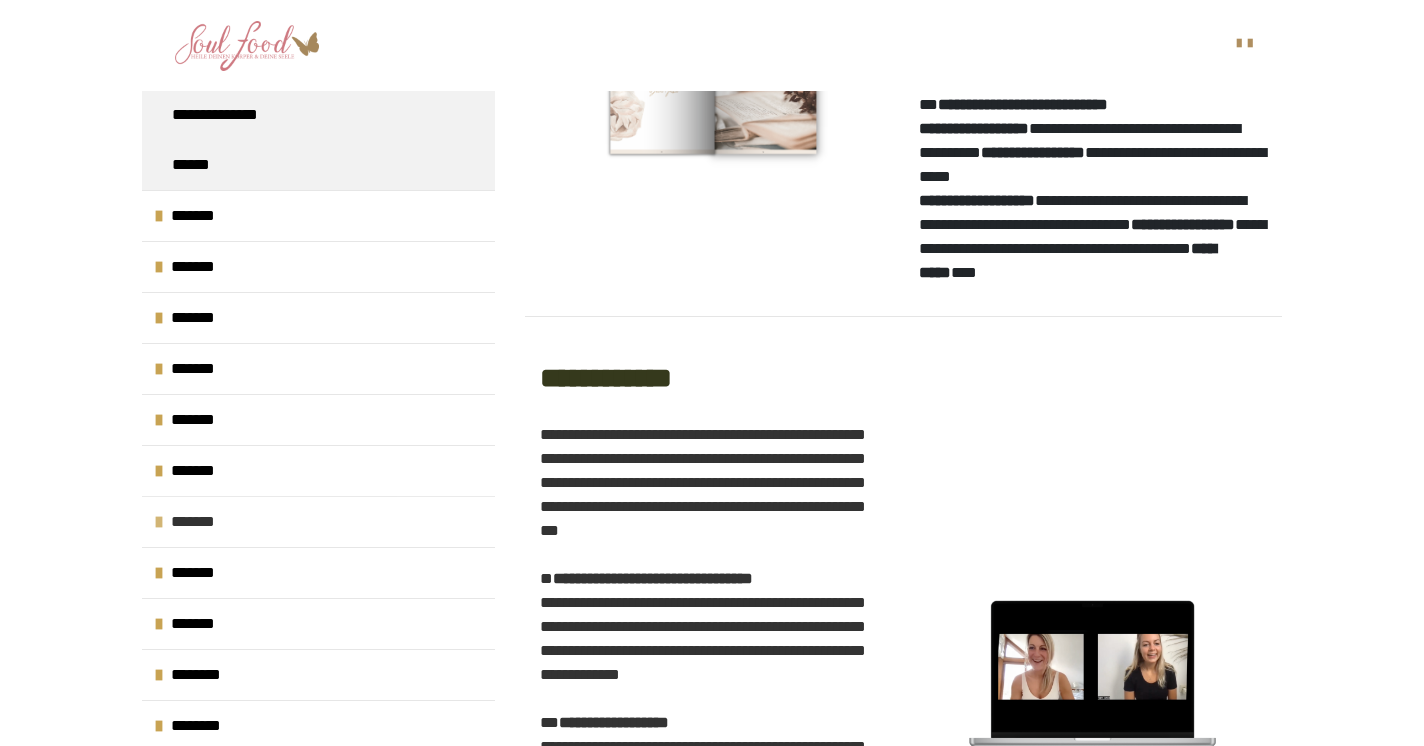 click on "*******" at bounding box center (198, 522) 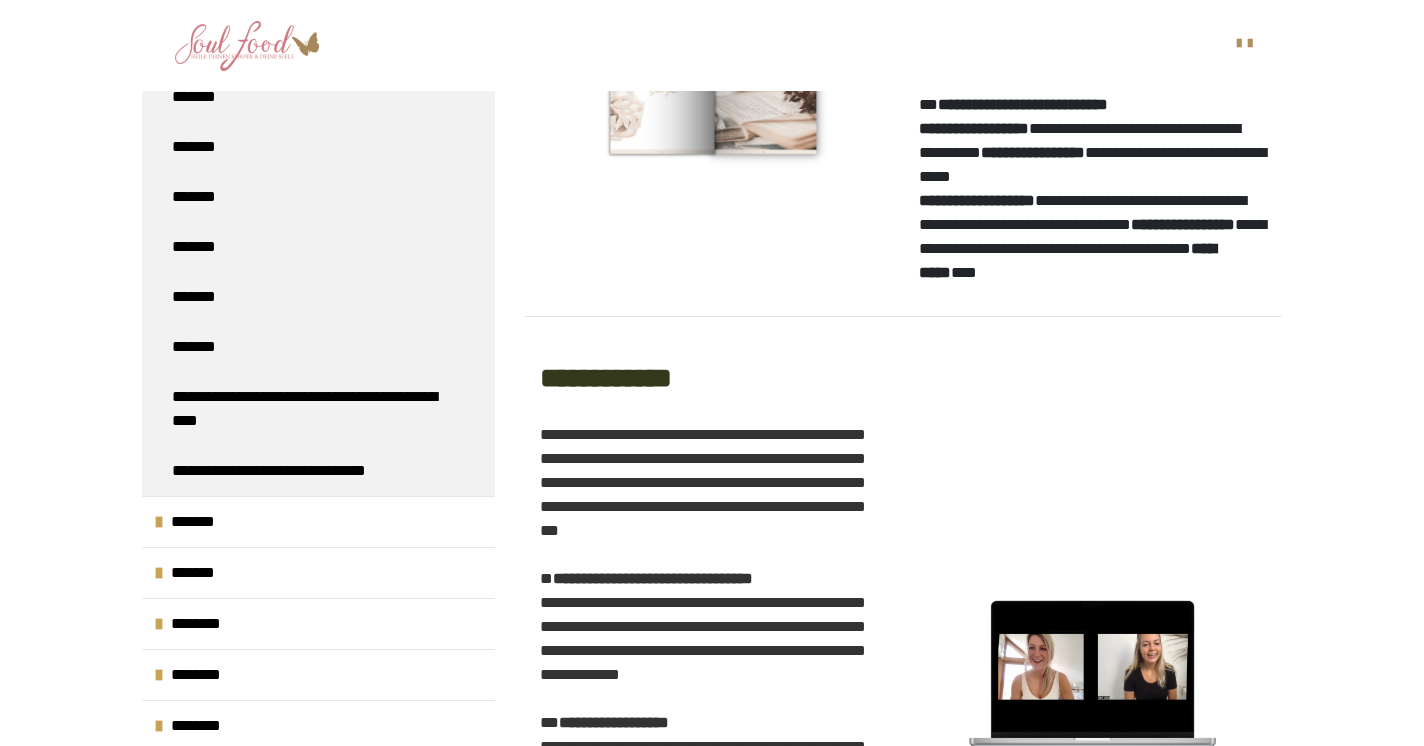 scroll, scrollTop: 1192, scrollLeft: 0, axis: vertical 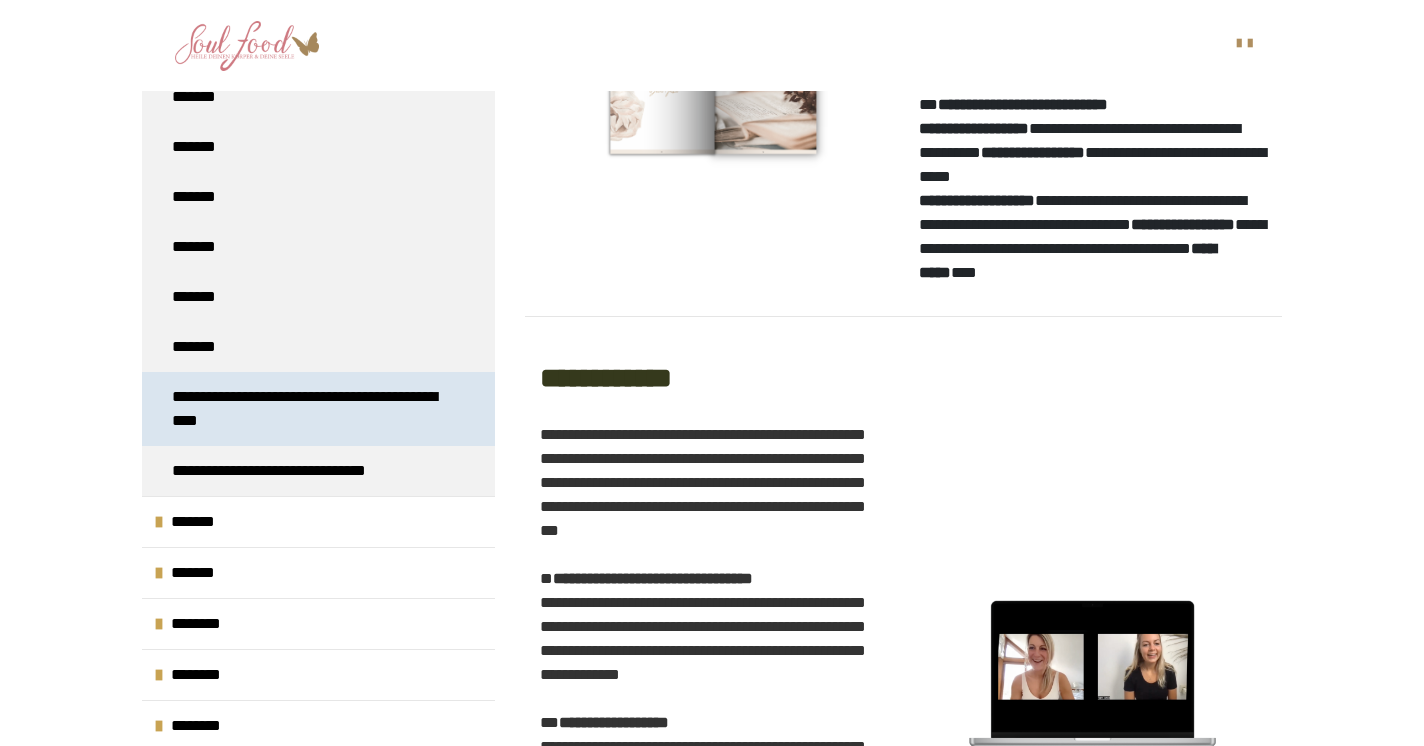 click on "**********" at bounding box center (310, 409) 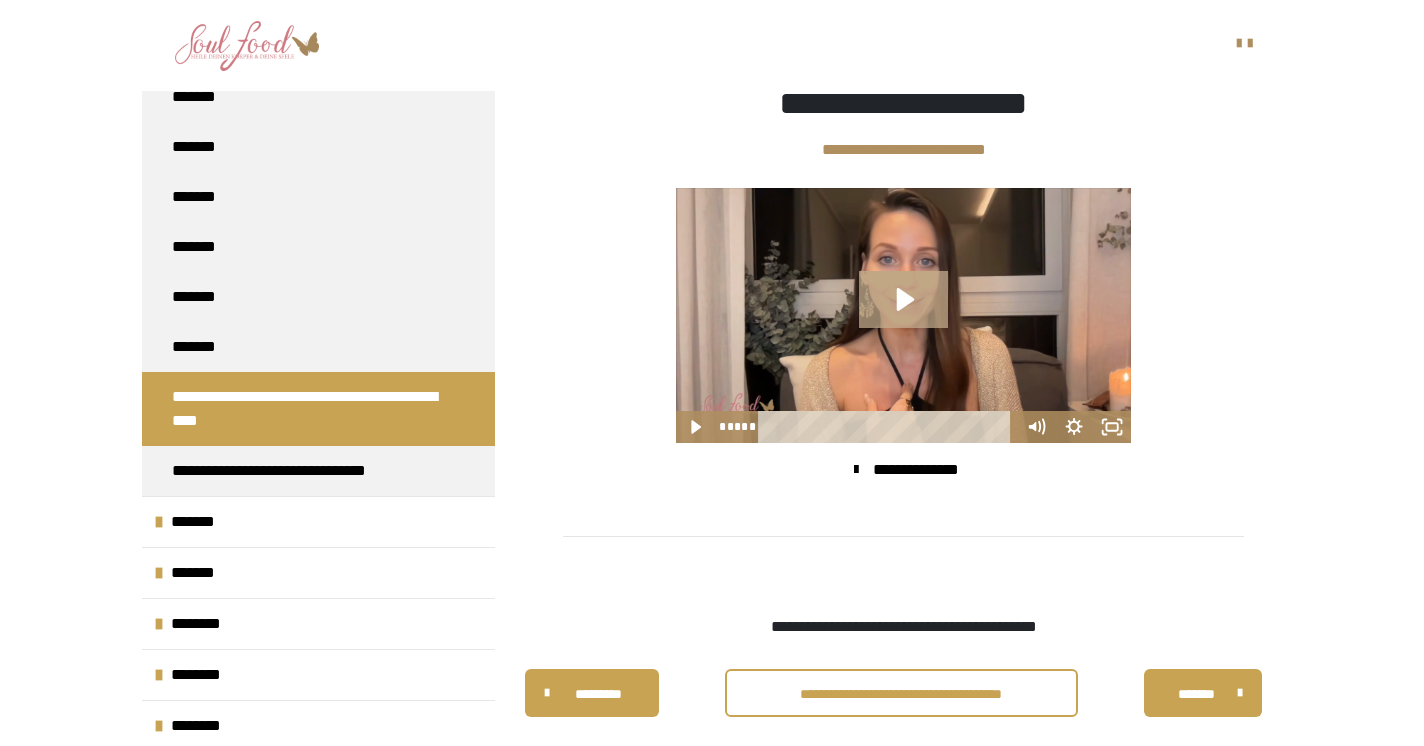click 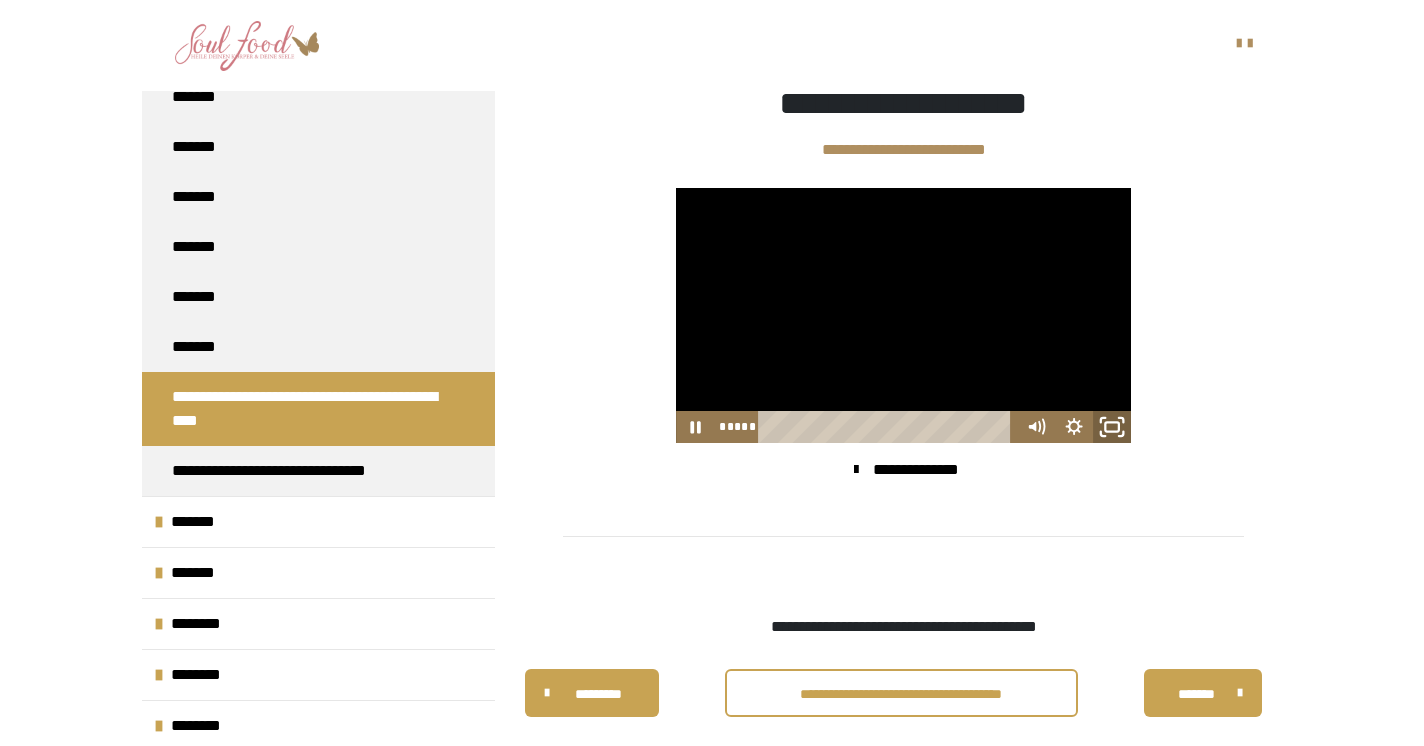 click 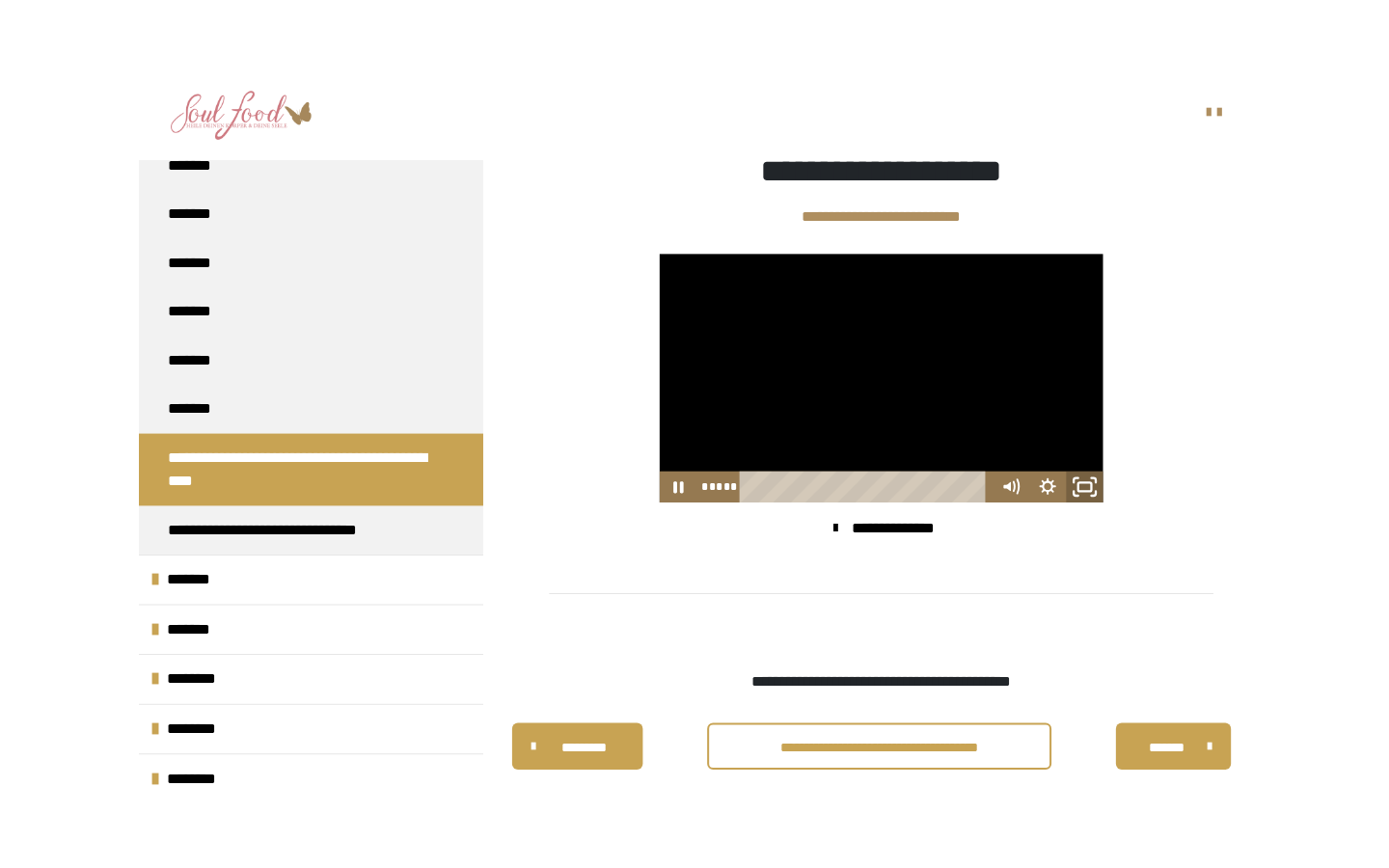 scroll, scrollTop: 317, scrollLeft: 0, axis: vertical 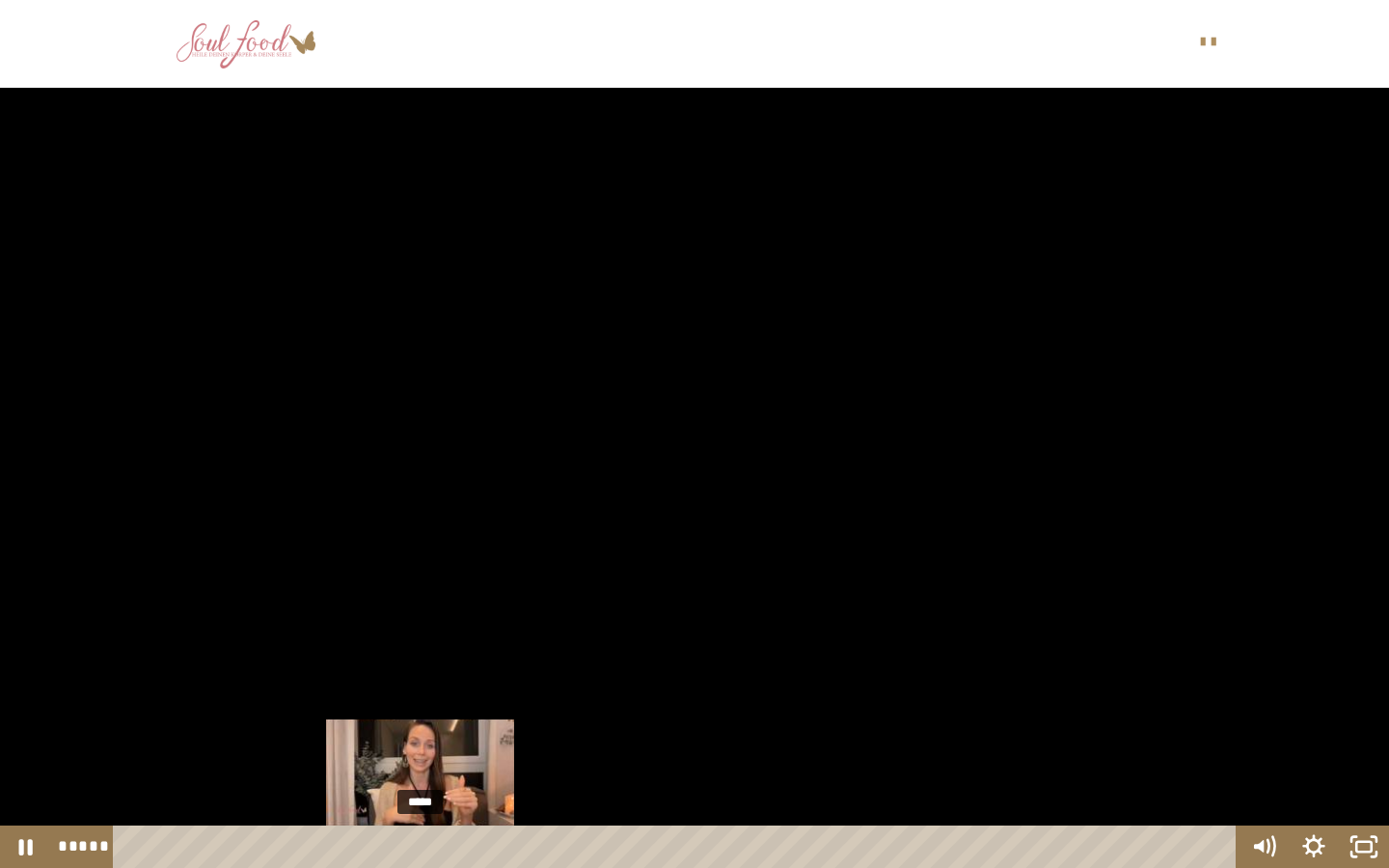 click on "*****" at bounding box center (678, 847) 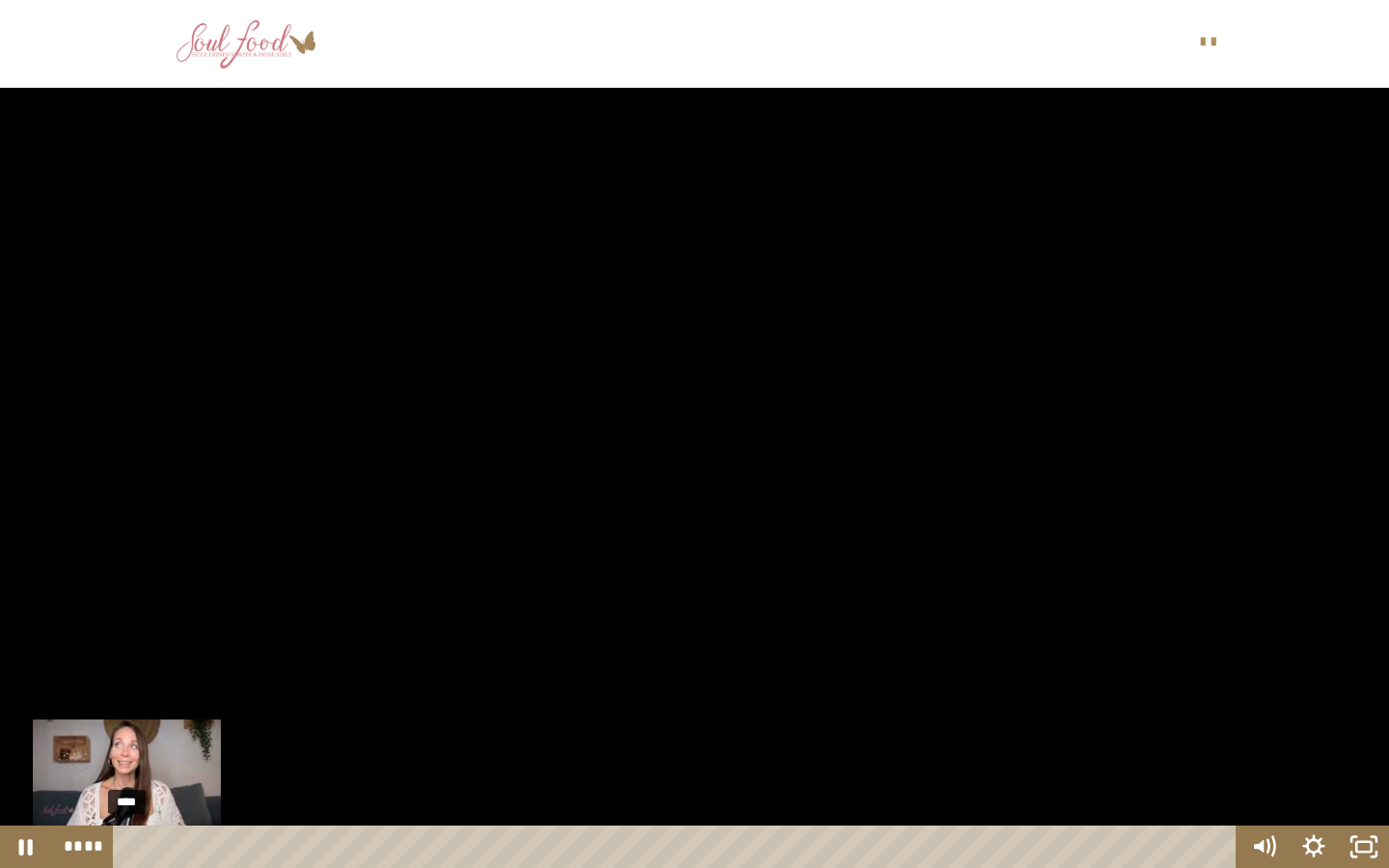 click on "****" at bounding box center (678, 847) 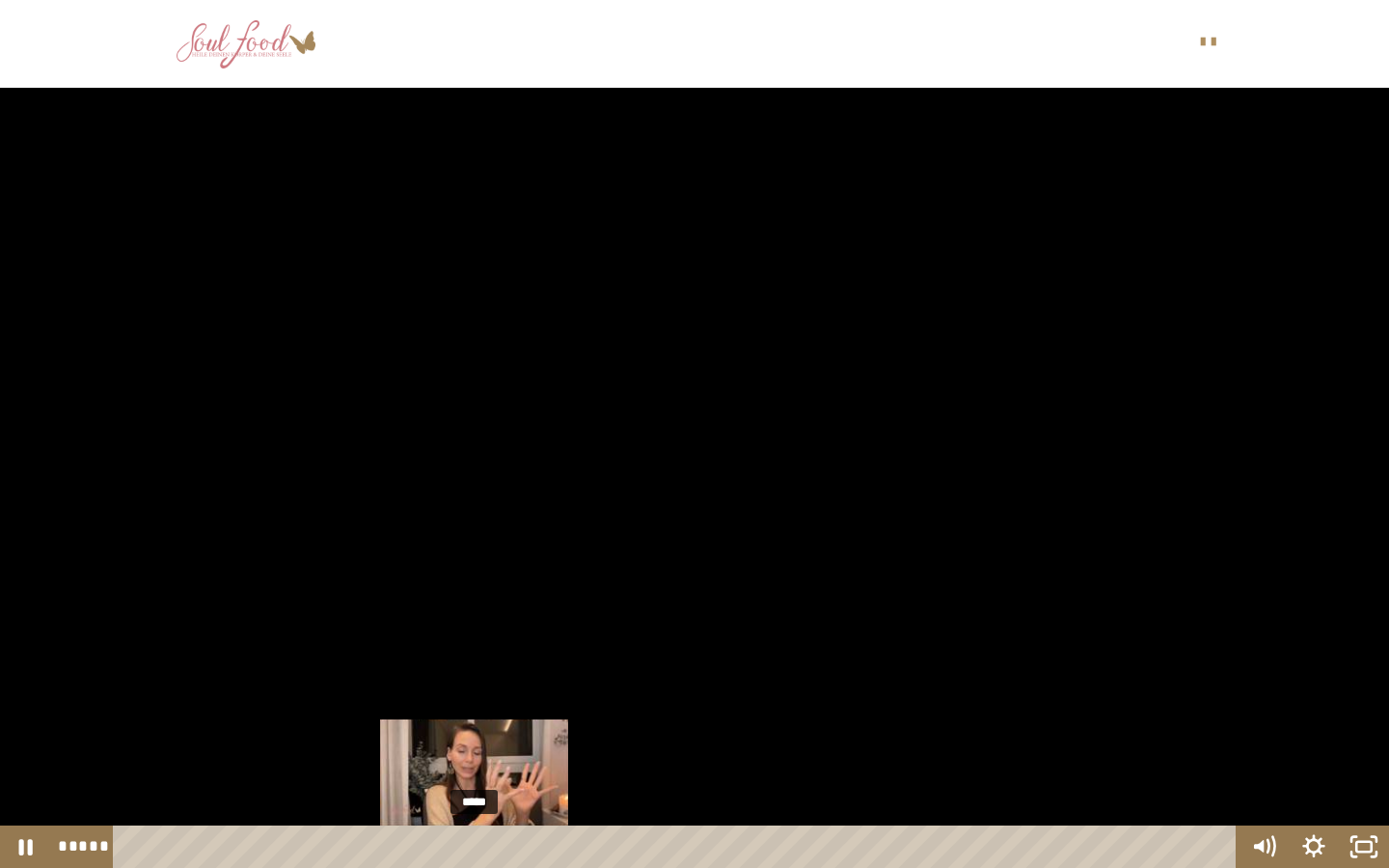 click on "*****" at bounding box center [678, 847] 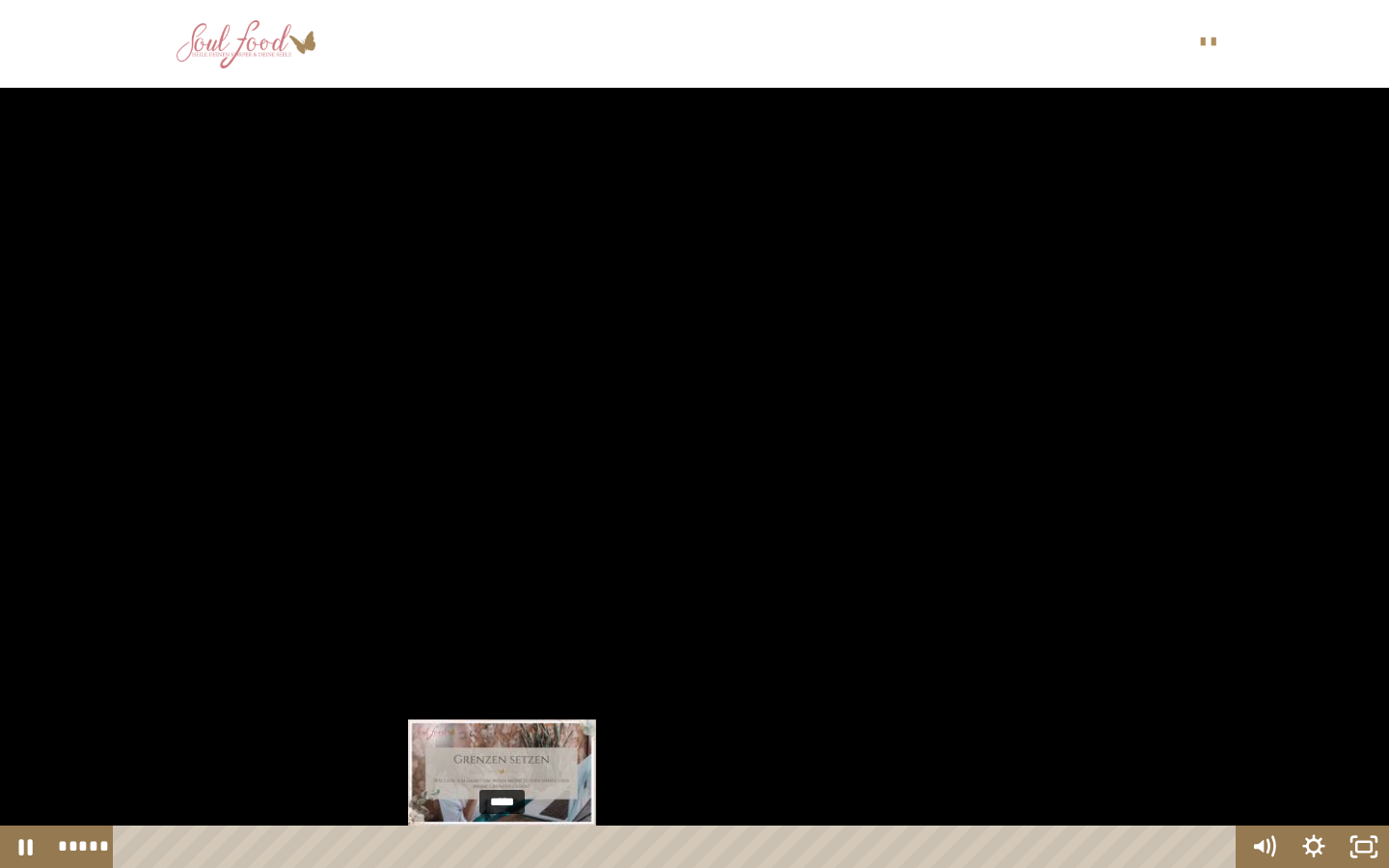 click on "*****" at bounding box center [678, 847] 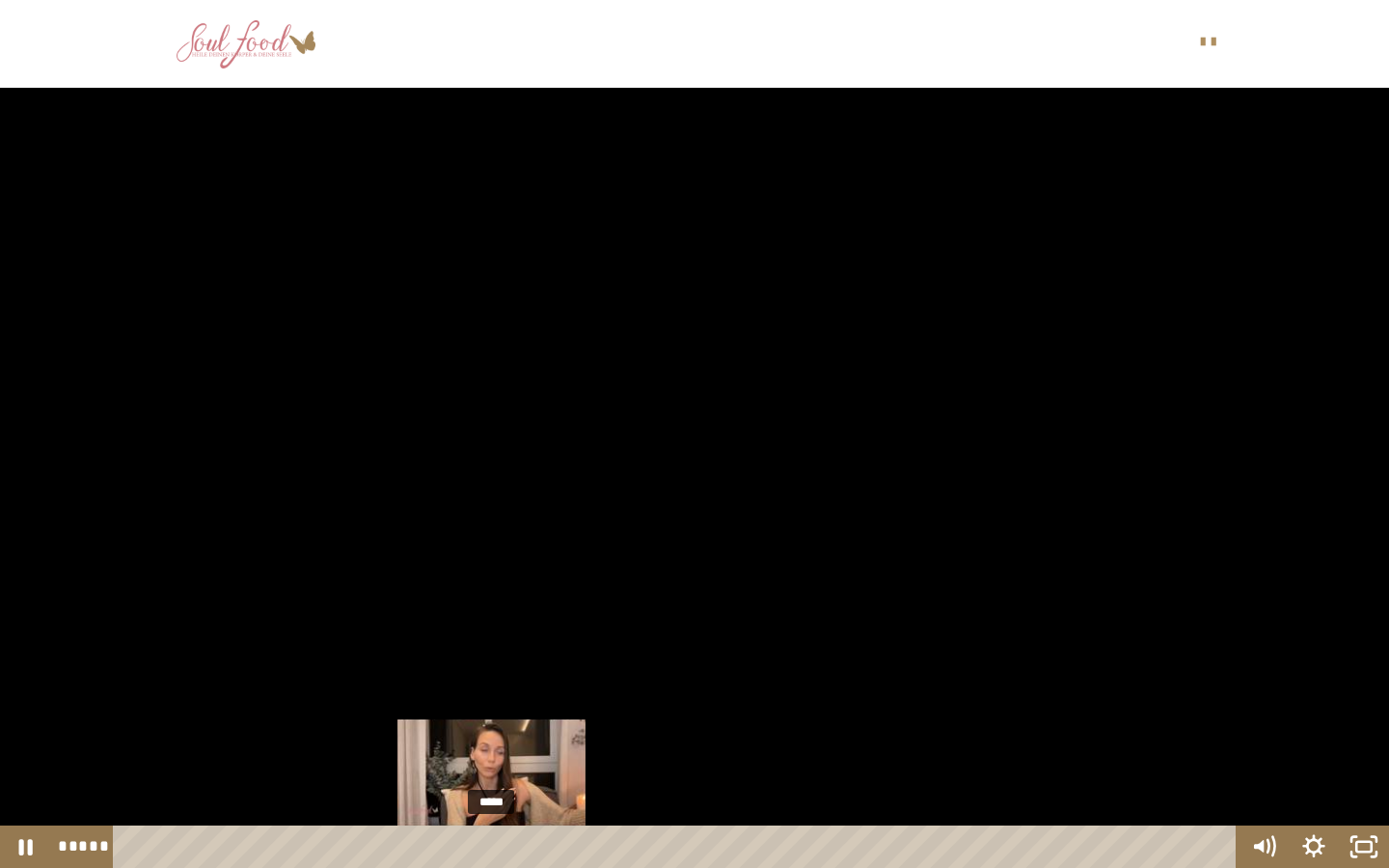 click on "*****" at bounding box center (678, 847) 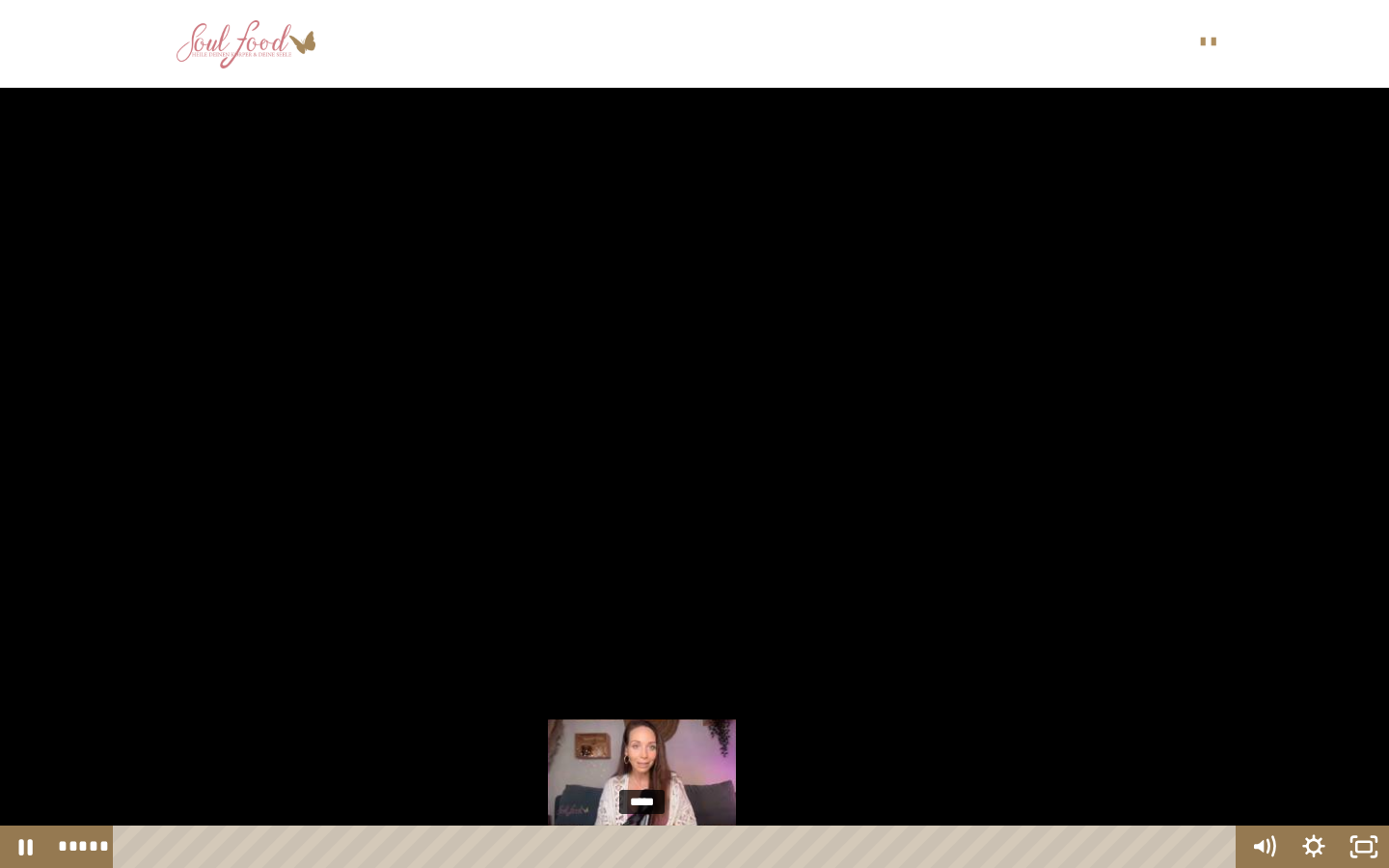 click on "*****" at bounding box center [678, 847] 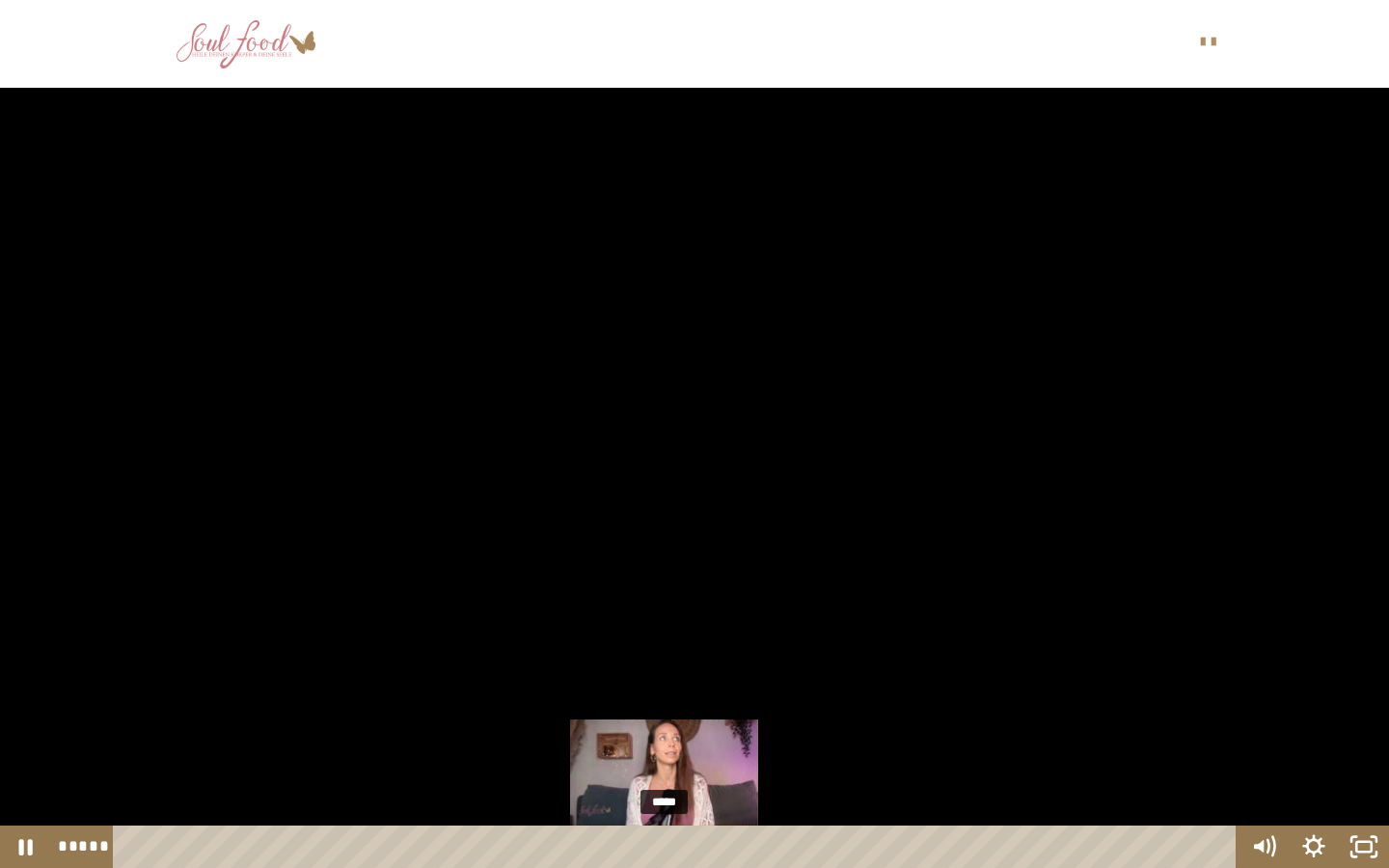 click on "*****" at bounding box center (678, 847) 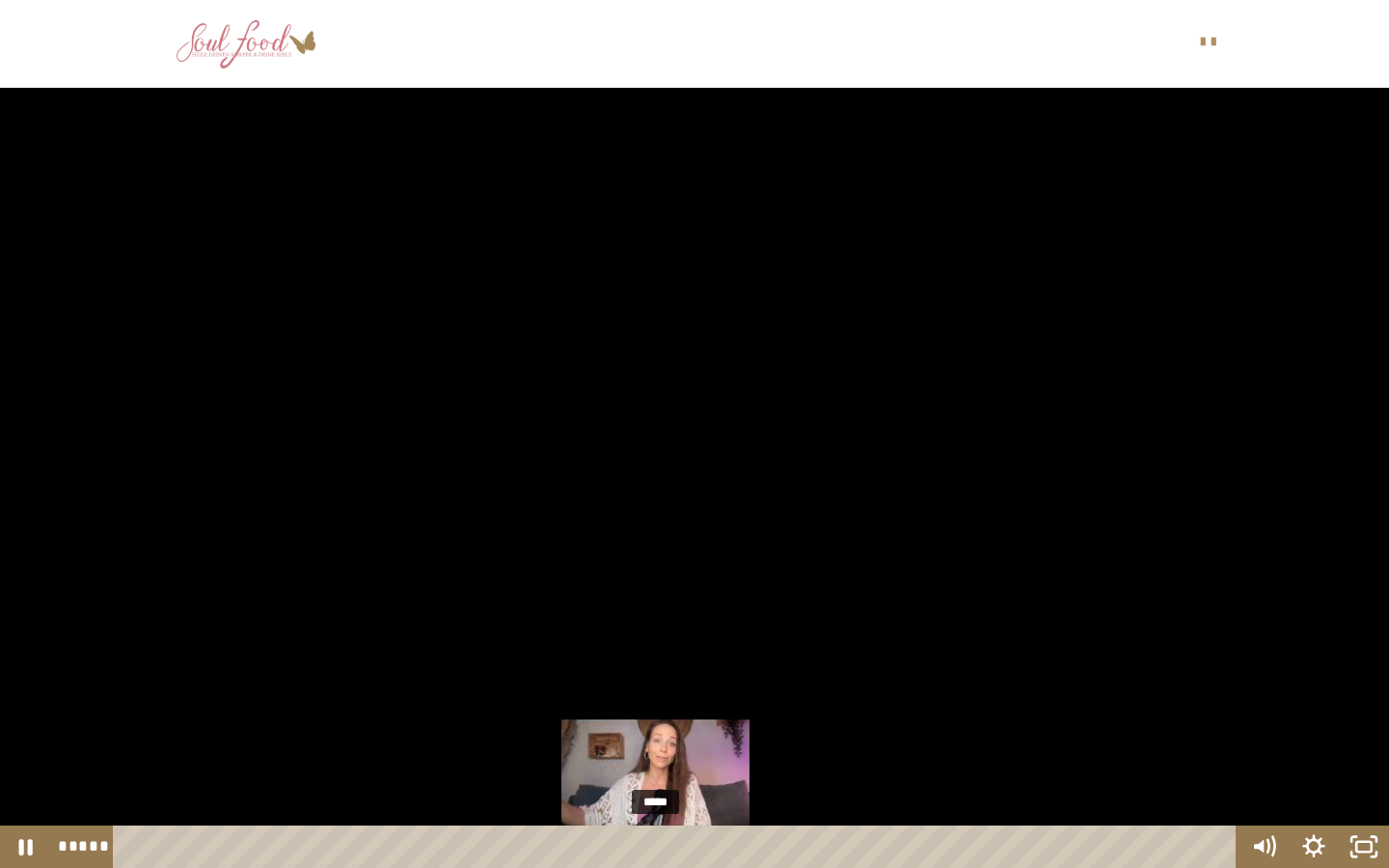 click at bounding box center [655, 847] 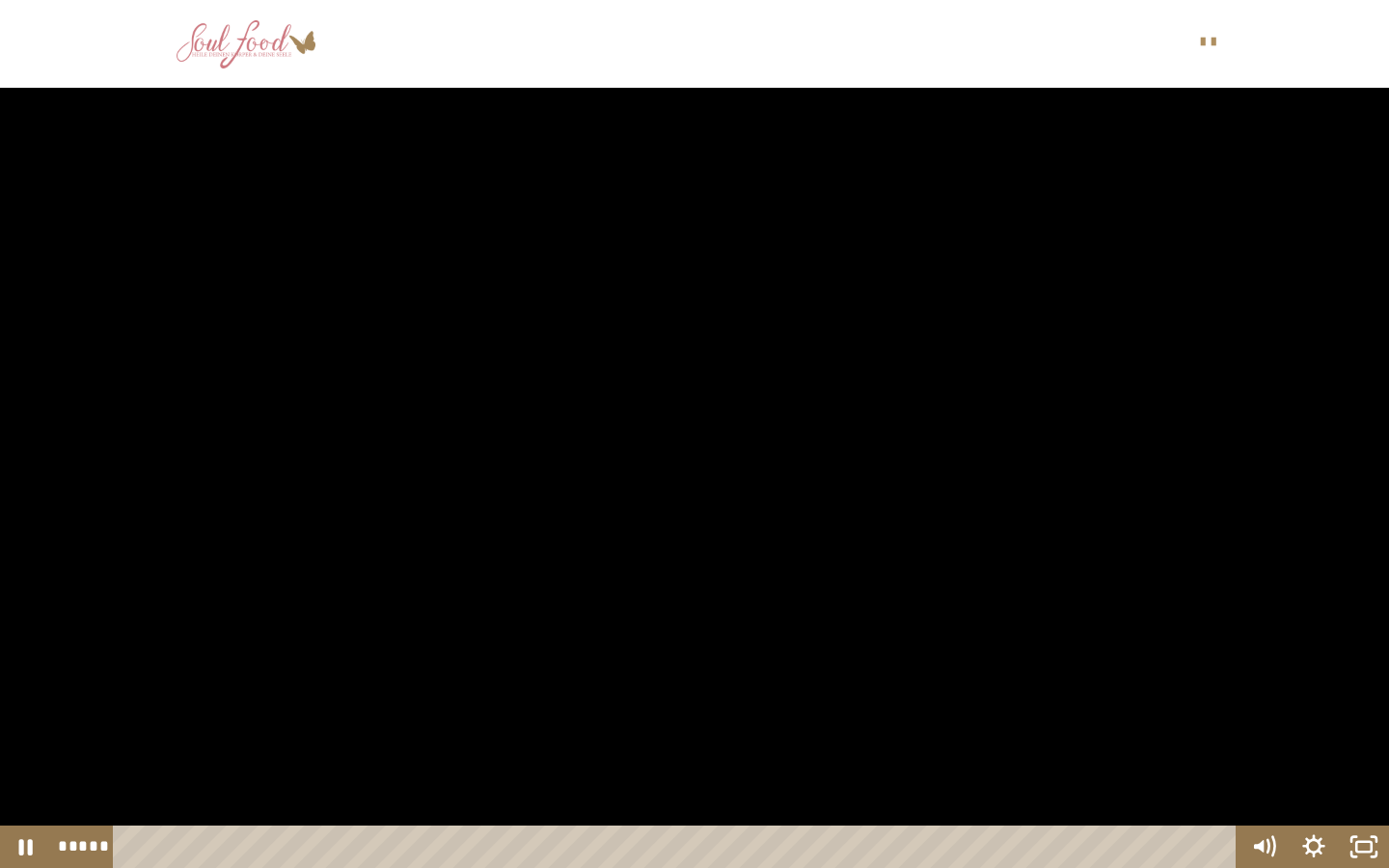 click at bounding box center [694, 434] 